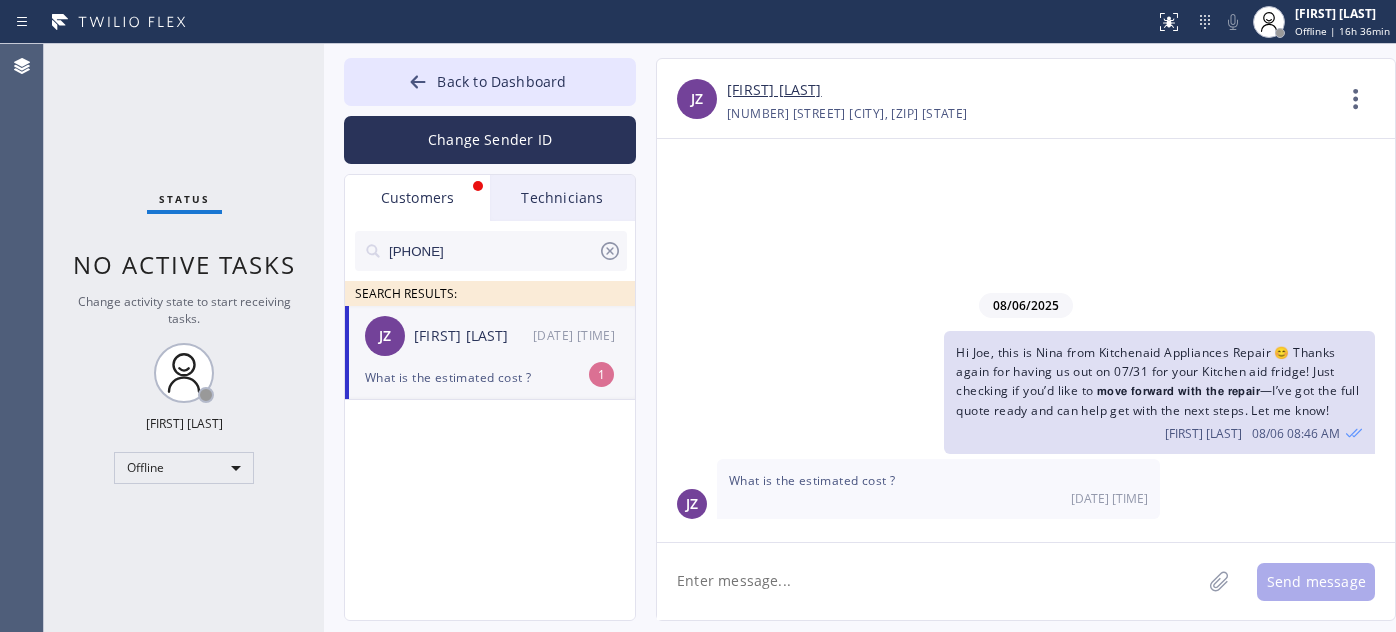 scroll, scrollTop: 0, scrollLeft: 0, axis: both 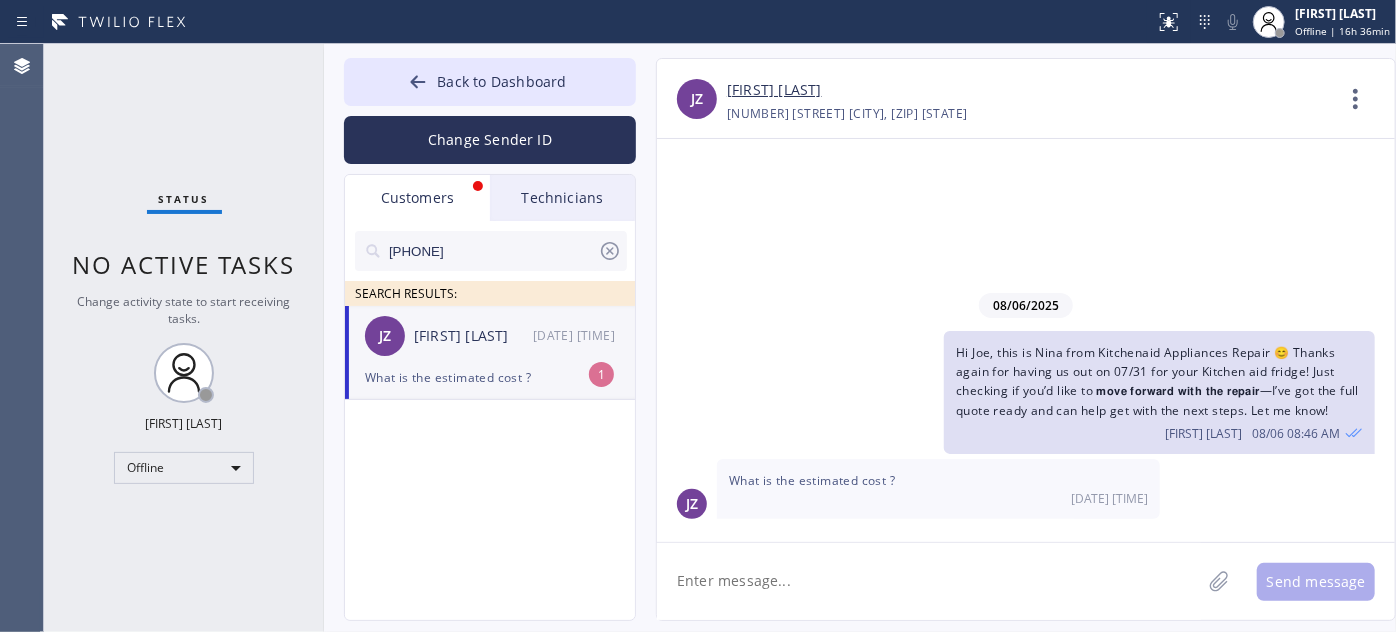 click on "[DATE] [TIME]" at bounding box center (938, 498) 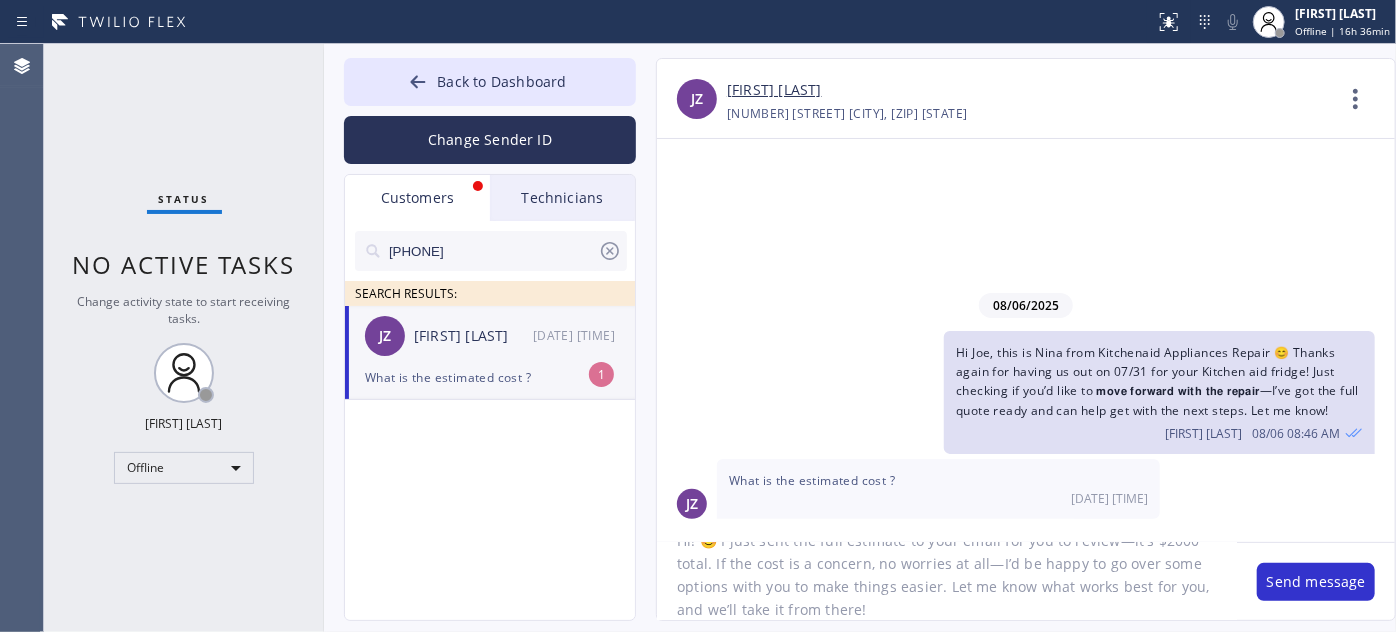 scroll, scrollTop: 0, scrollLeft: 0, axis: both 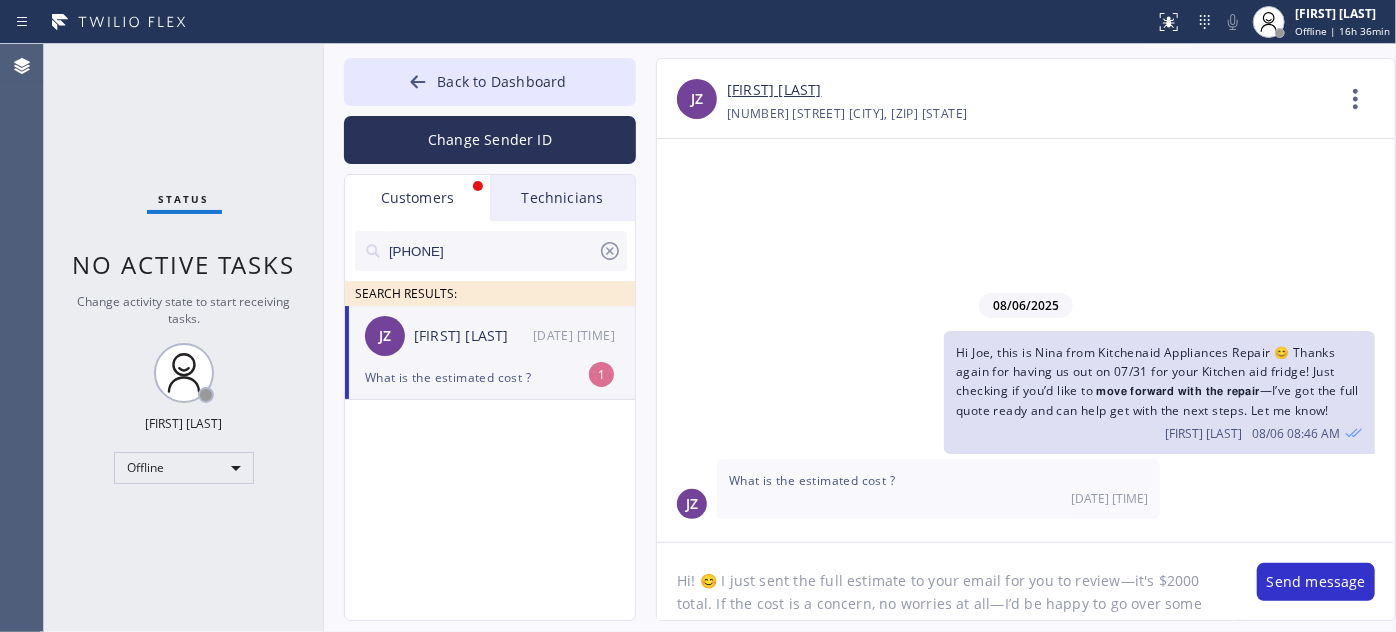 drag, startPoint x: 715, startPoint y: 578, endPoint x: 666, endPoint y: 578, distance: 49 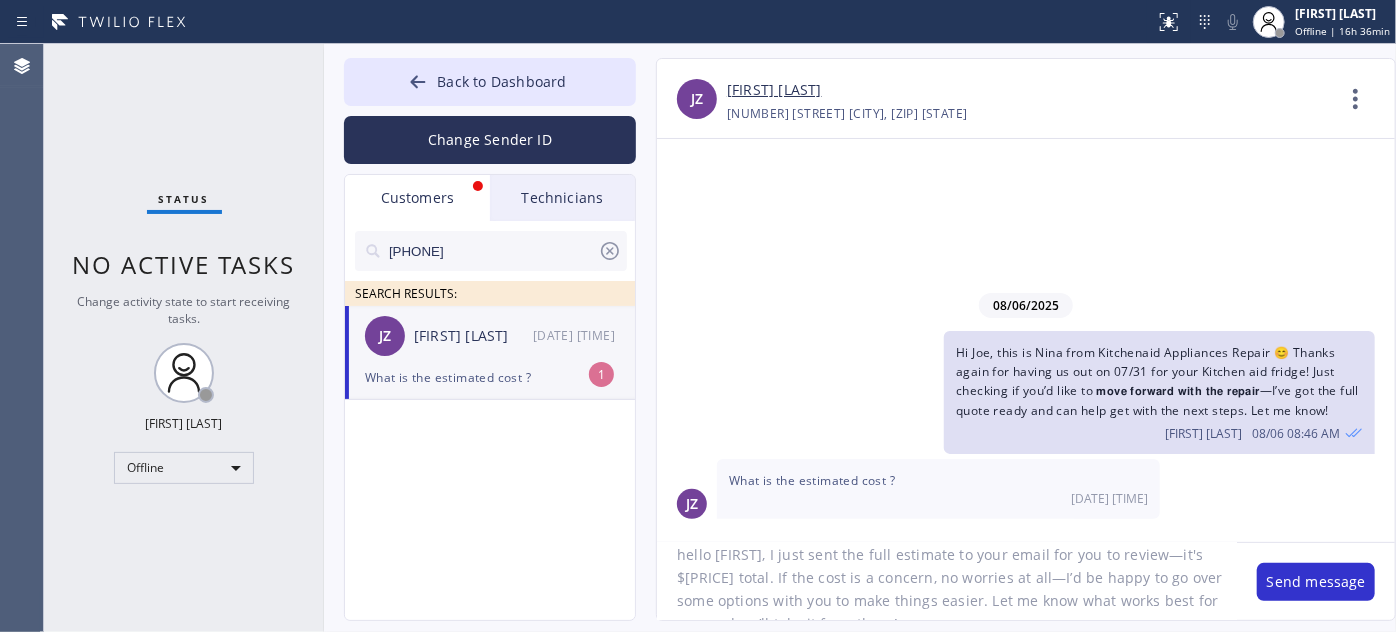 scroll, scrollTop: 41, scrollLeft: 0, axis: vertical 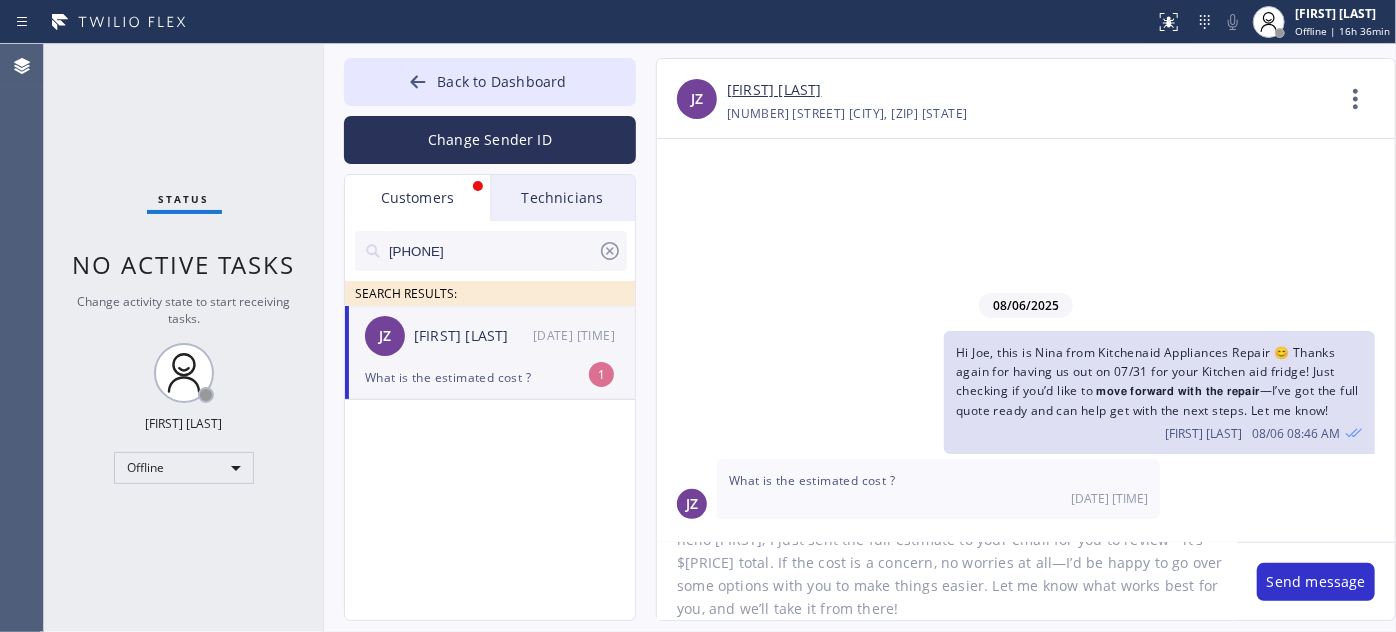 click on "hello [FIRST], I just sent the full estimate to your email for you to review—it's $[PRICE] total. If the cost is a concern, no worries at all—I’d be happy to go over some options with you to make things easier. Let me know what works best for you, and we’ll take it from there!" 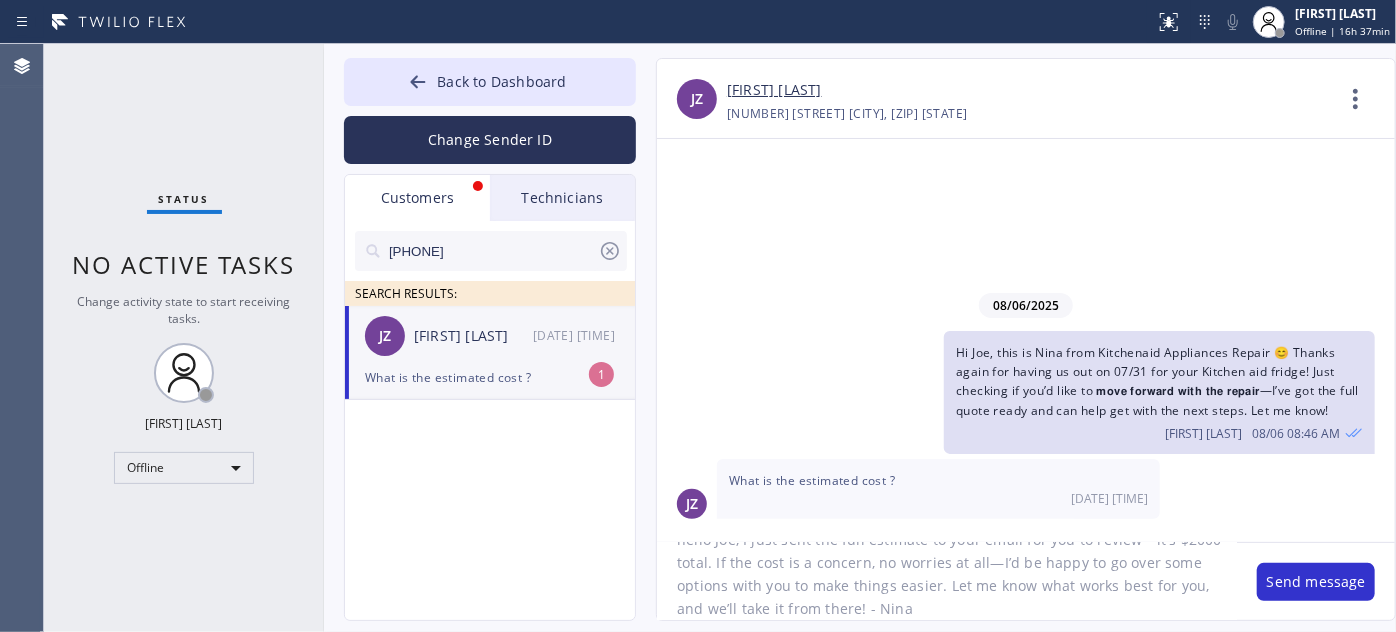 type on "hello Joe, I just sent the full estimate to your email for you to review—it's $2000 total. If the cost is a concern, no worries at all—I’d be happy to go over some options with you to make things easier. Let me know what works best for you, and we’ll take it from there! - Nina" 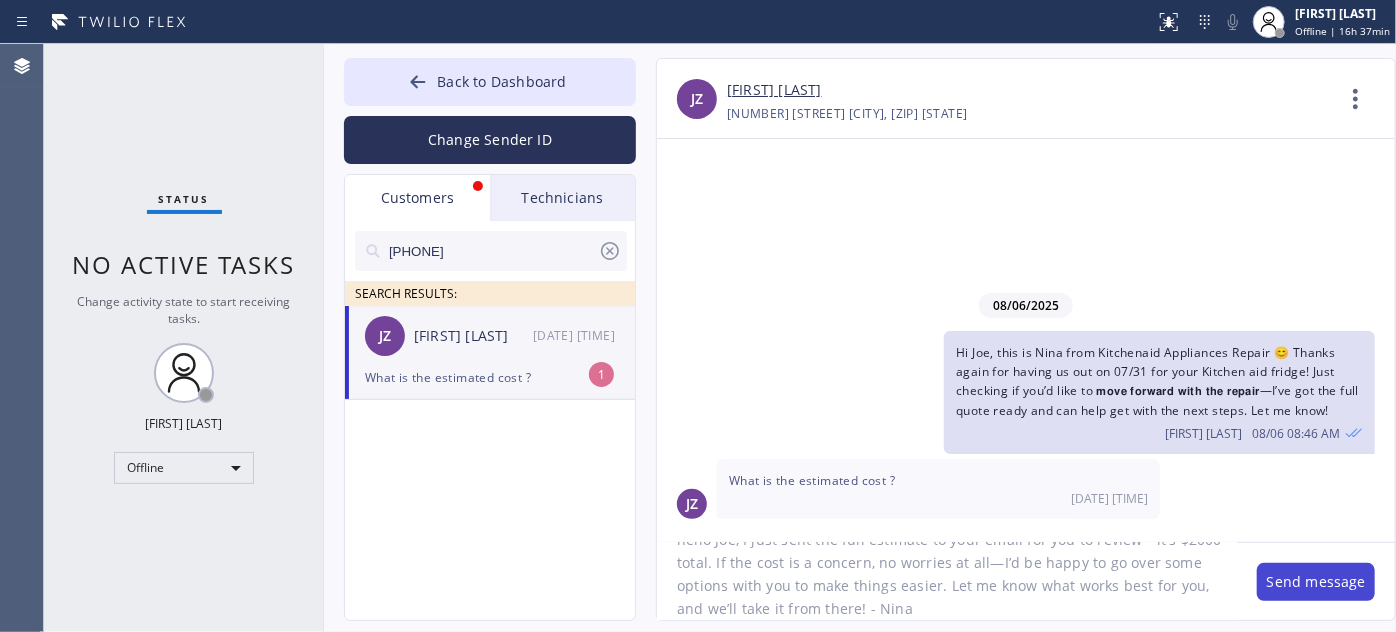 click on "Send message" at bounding box center (1316, 582) 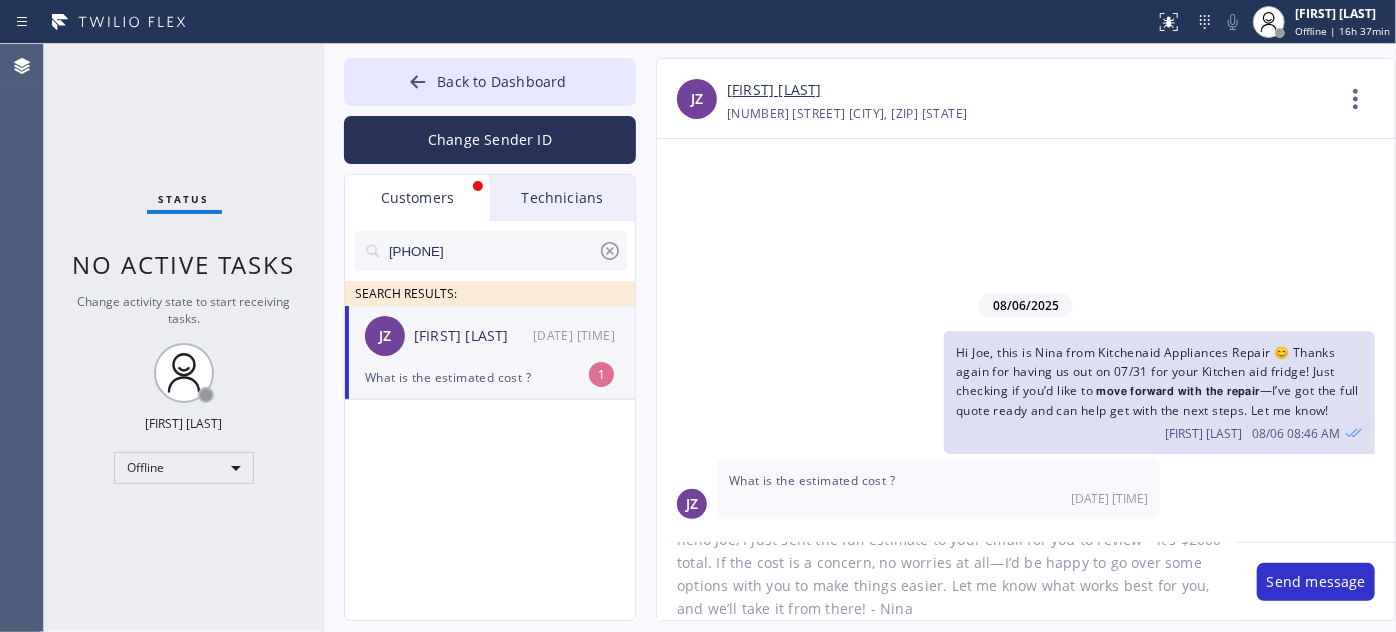 scroll, scrollTop: 0, scrollLeft: 0, axis: both 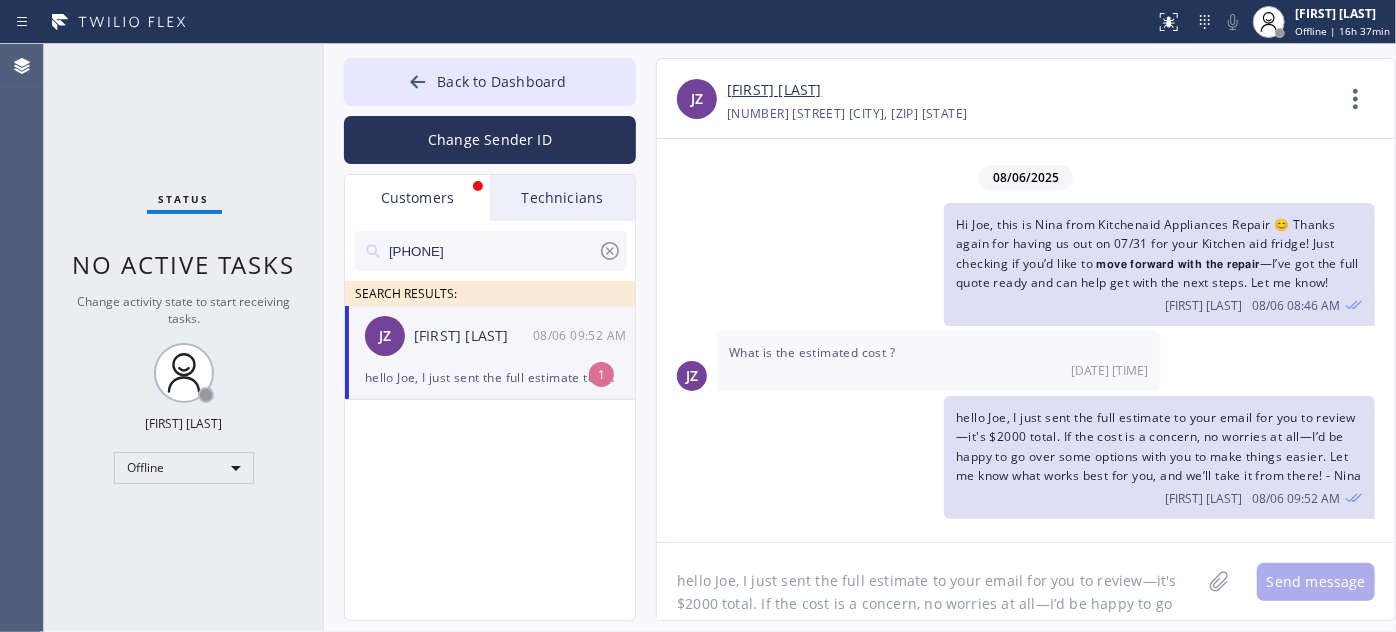 click on "[FIRST] [LAST]" at bounding box center [473, 336] 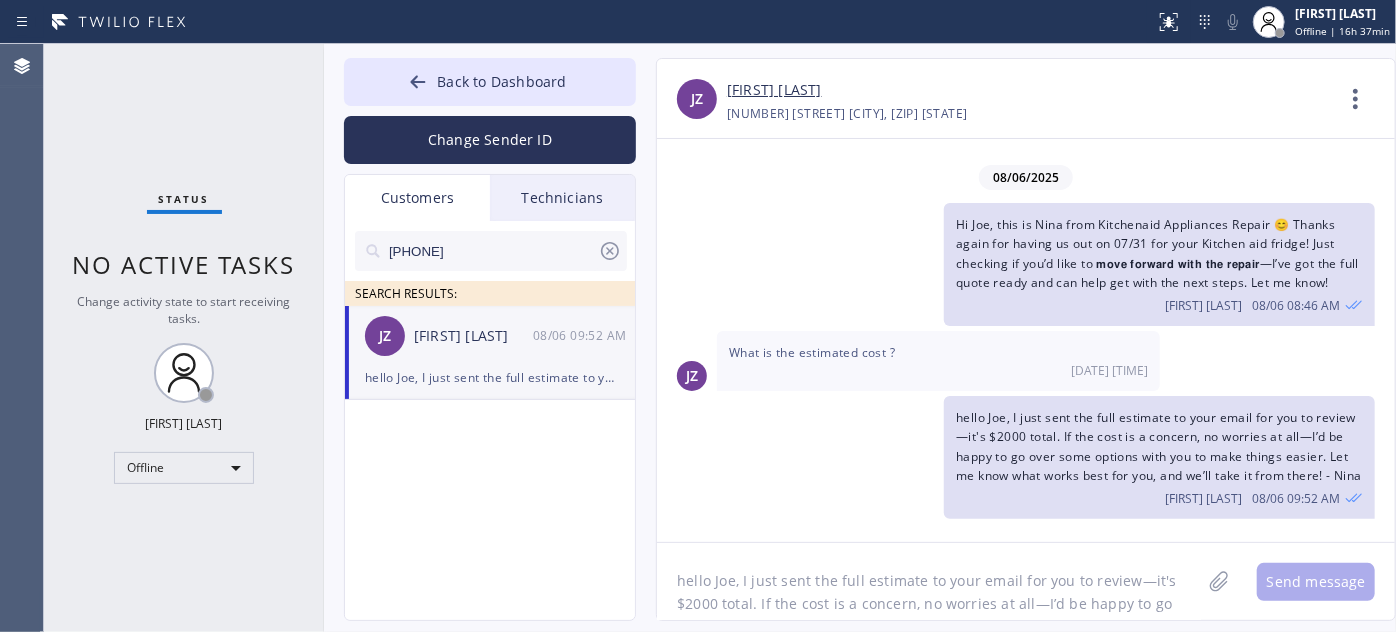 click 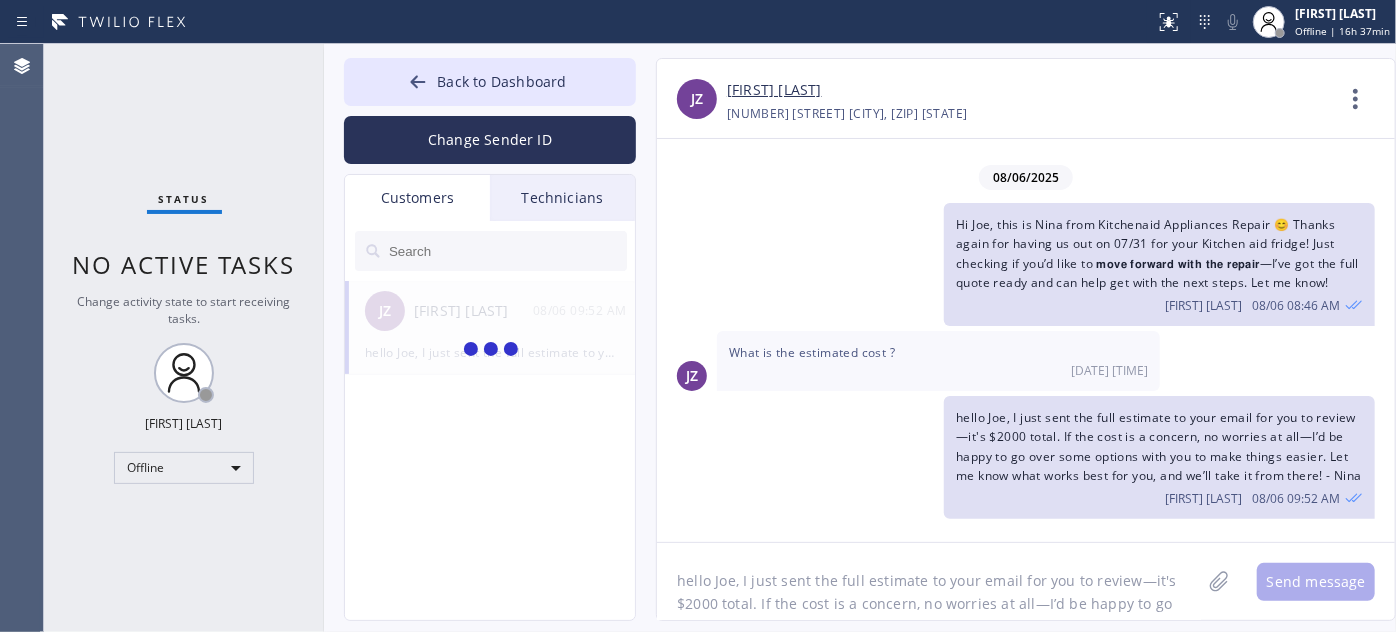 click on "Technicians" at bounding box center (562, 198) 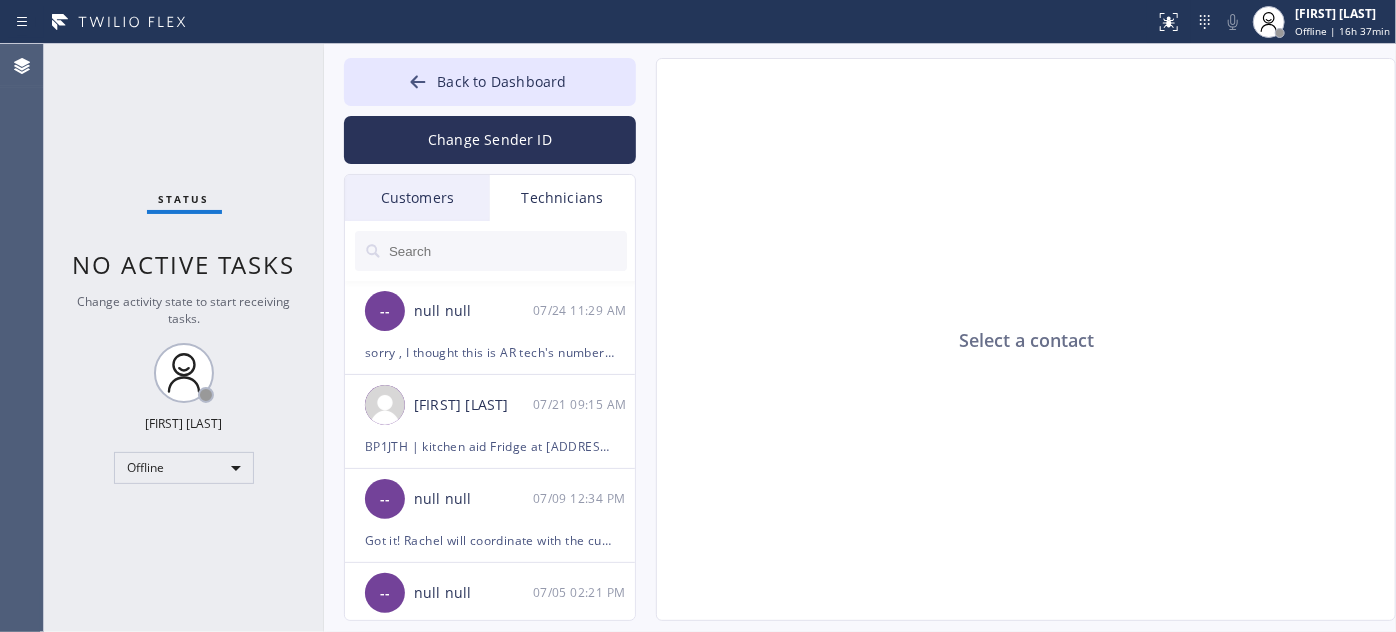 click on "Customers" at bounding box center (417, 198) 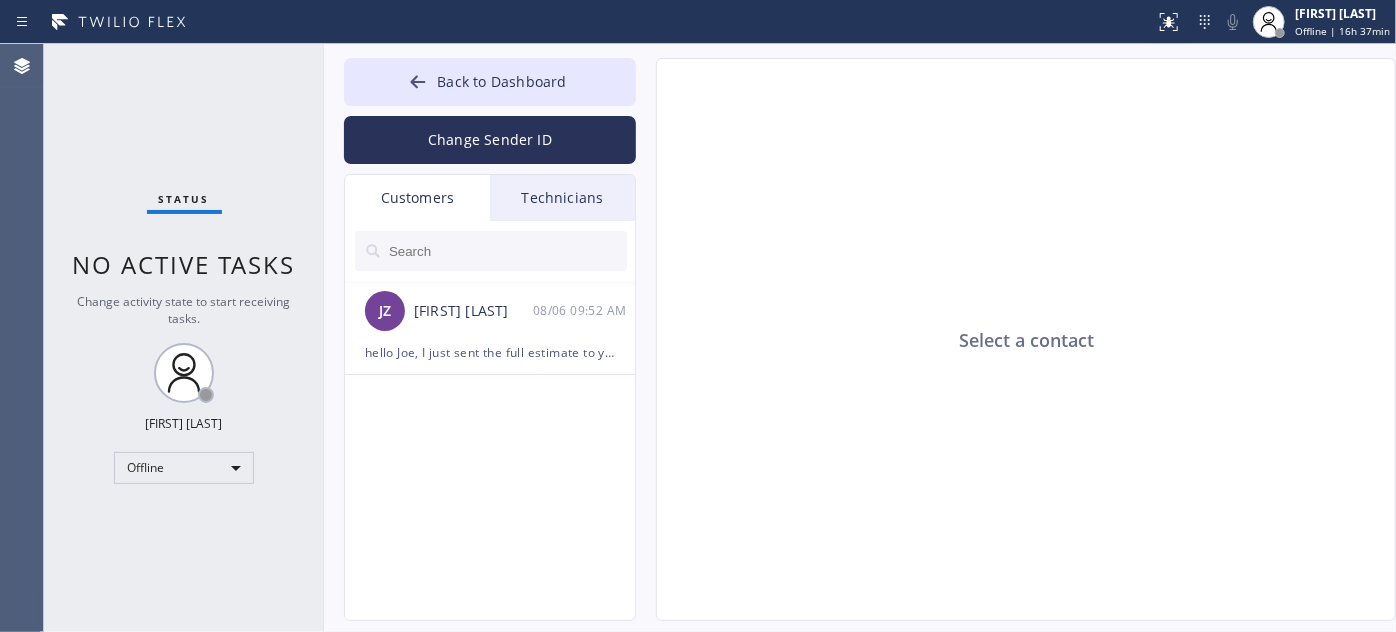click on "Technicians" at bounding box center [562, 198] 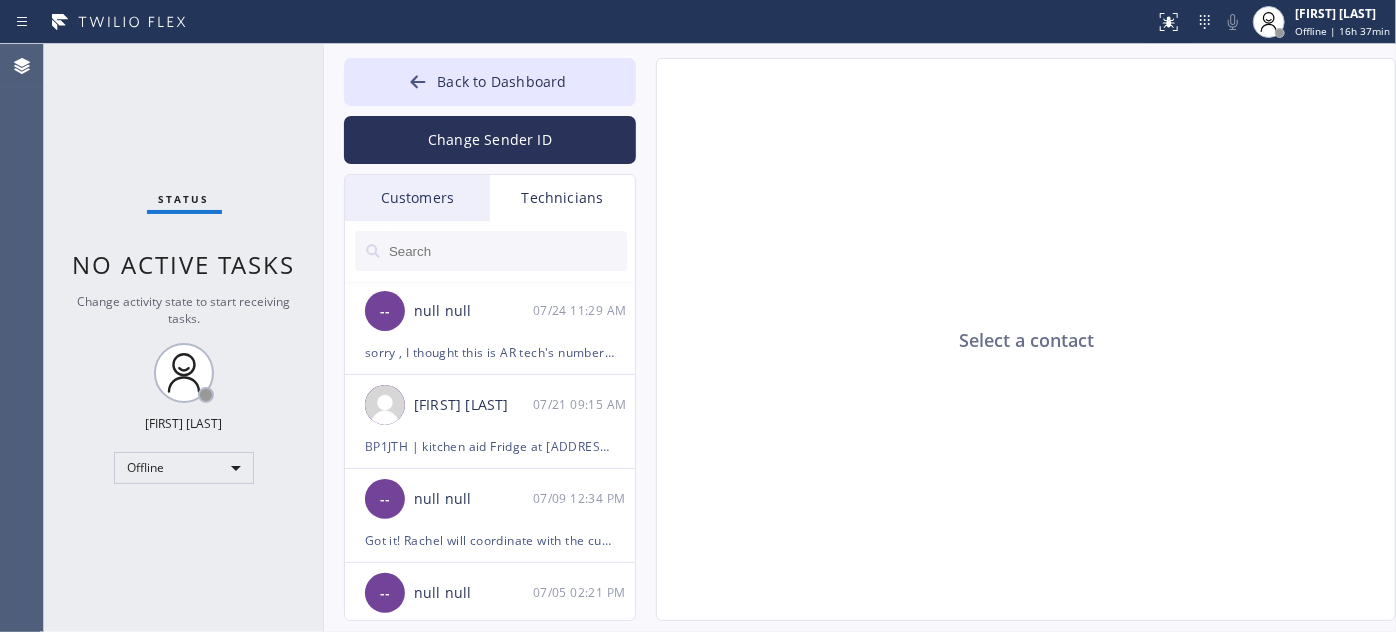 click on "Customers" at bounding box center [417, 198] 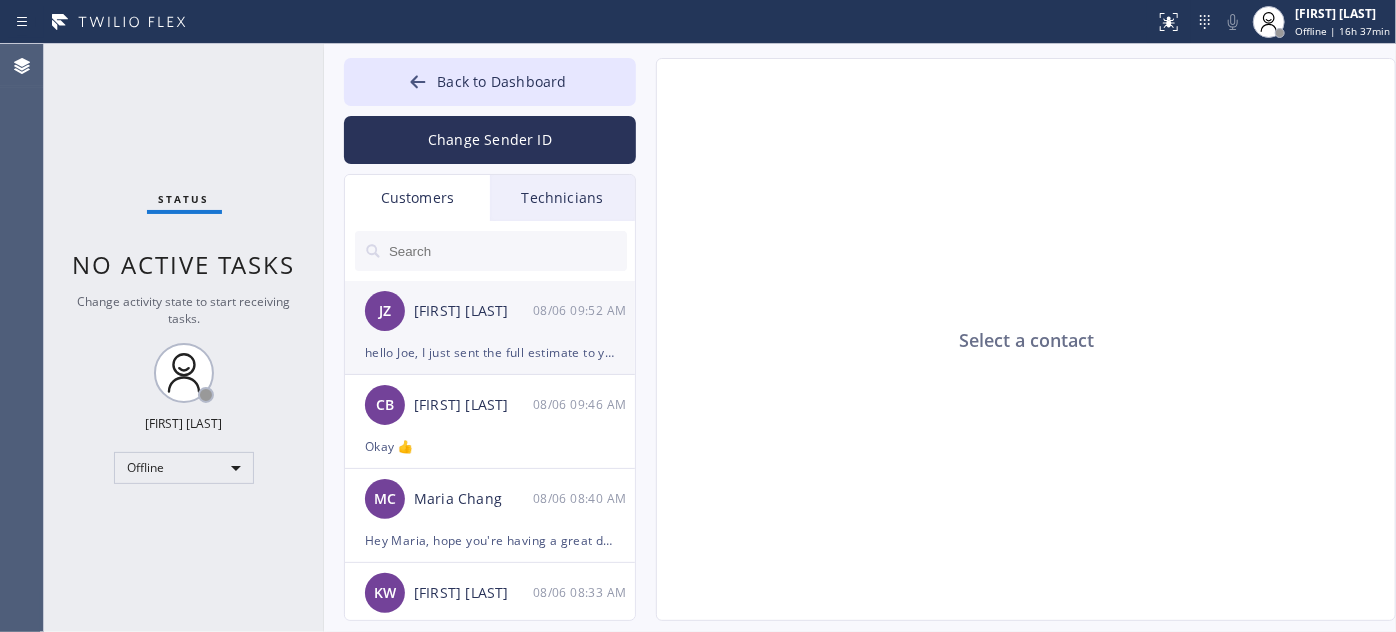 scroll, scrollTop: 90, scrollLeft: 0, axis: vertical 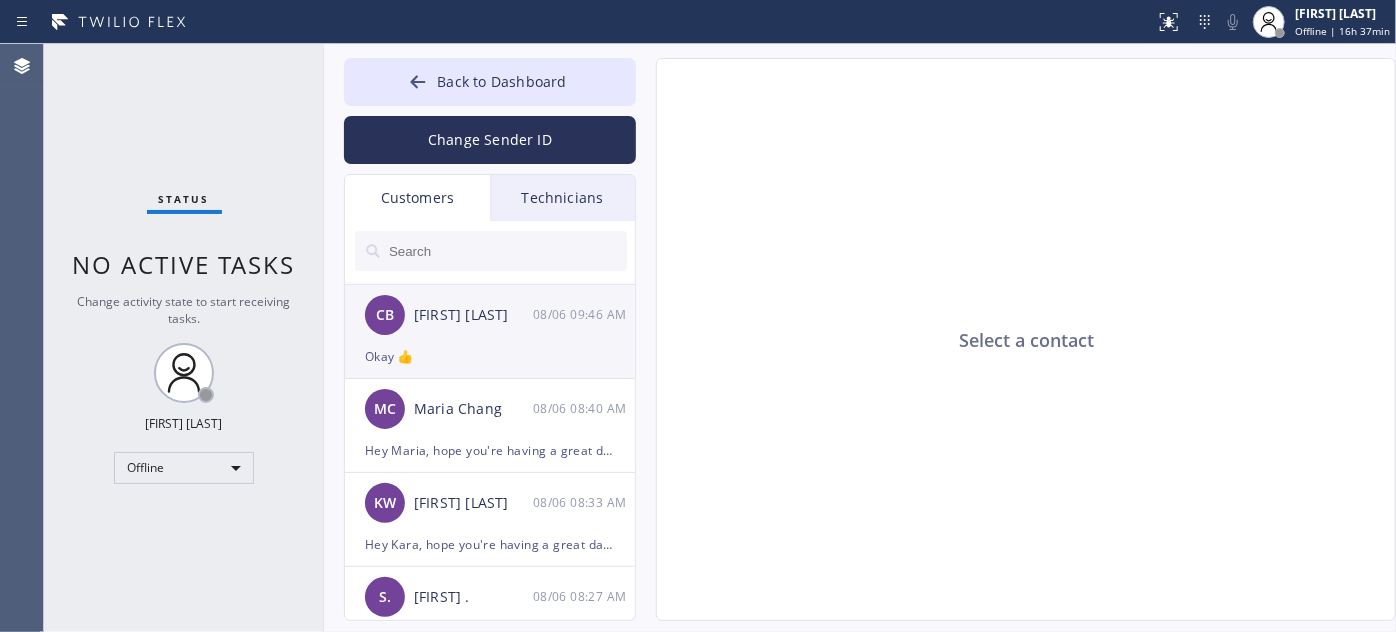 click on "Okay 👍" at bounding box center (490, 356) 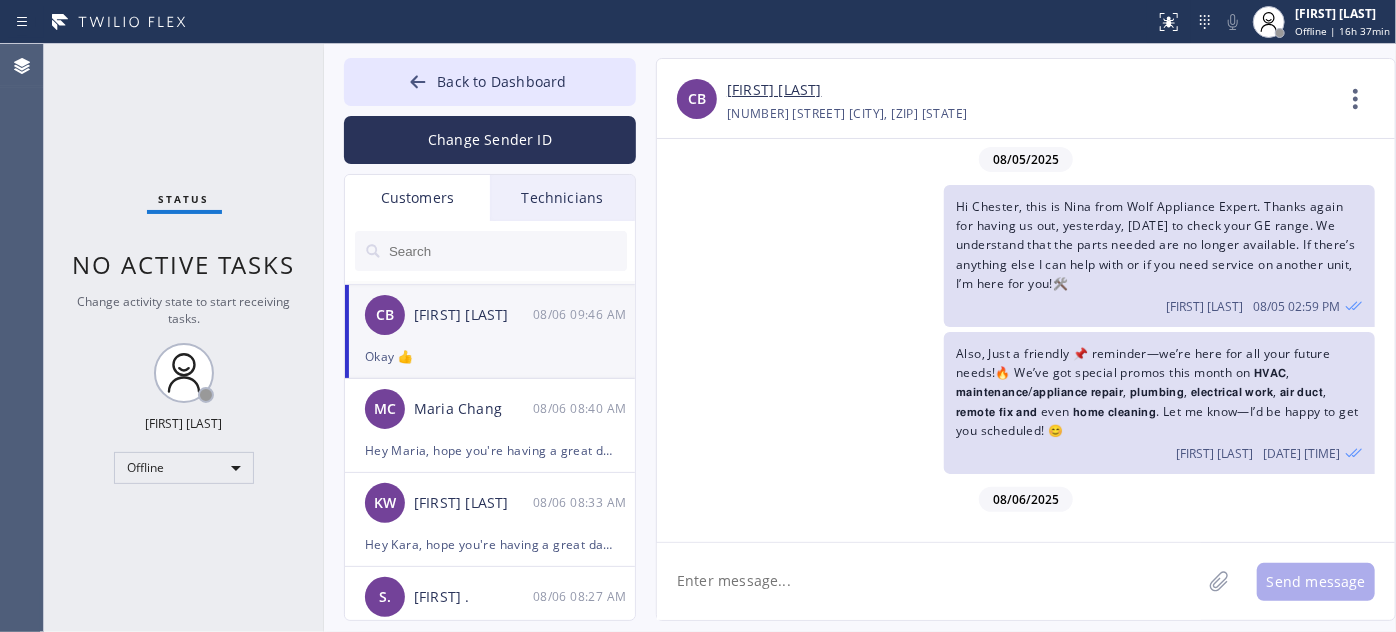 scroll, scrollTop: 64, scrollLeft: 0, axis: vertical 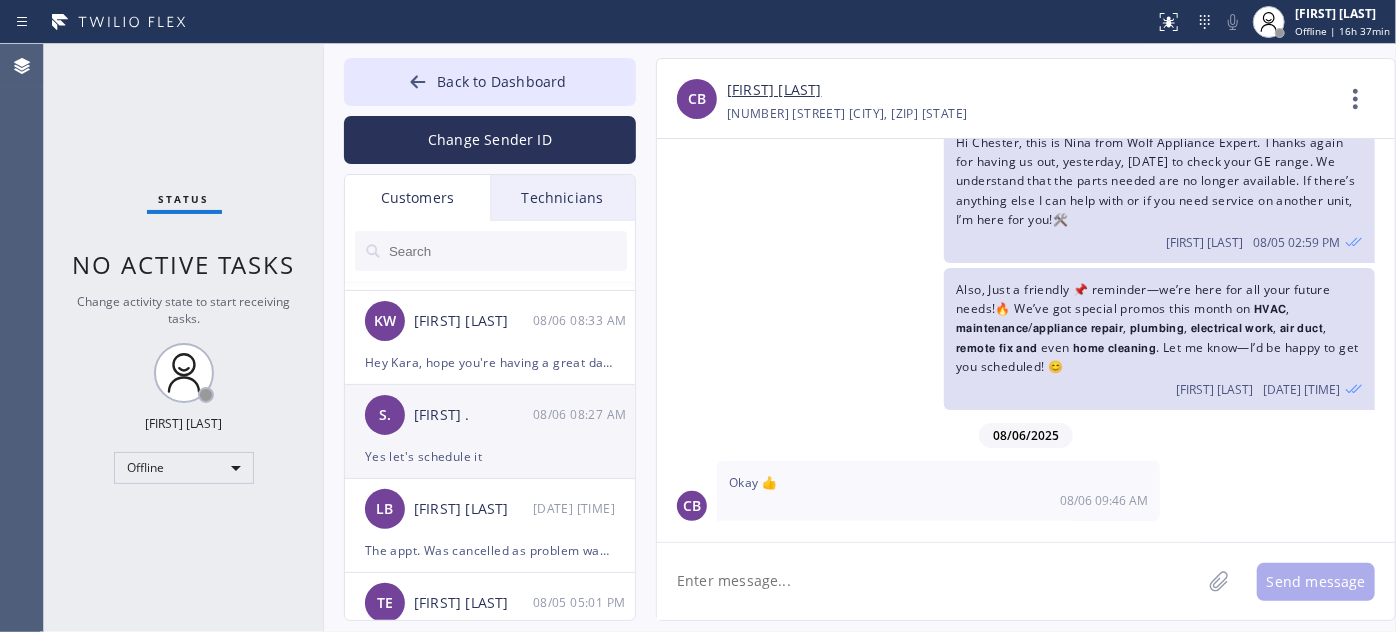 click on "[DATE] [TIME]" at bounding box center [491, 415] 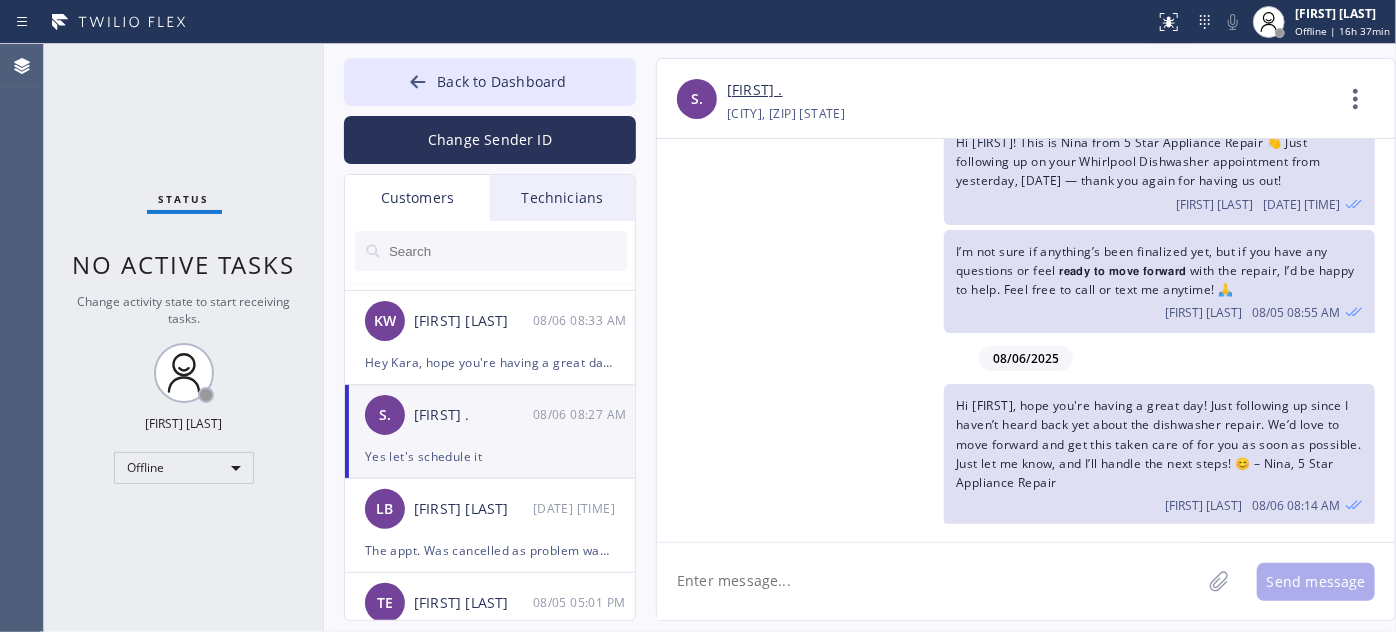 scroll, scrollTop: 133, scrollLeft: 0, axis: vertical 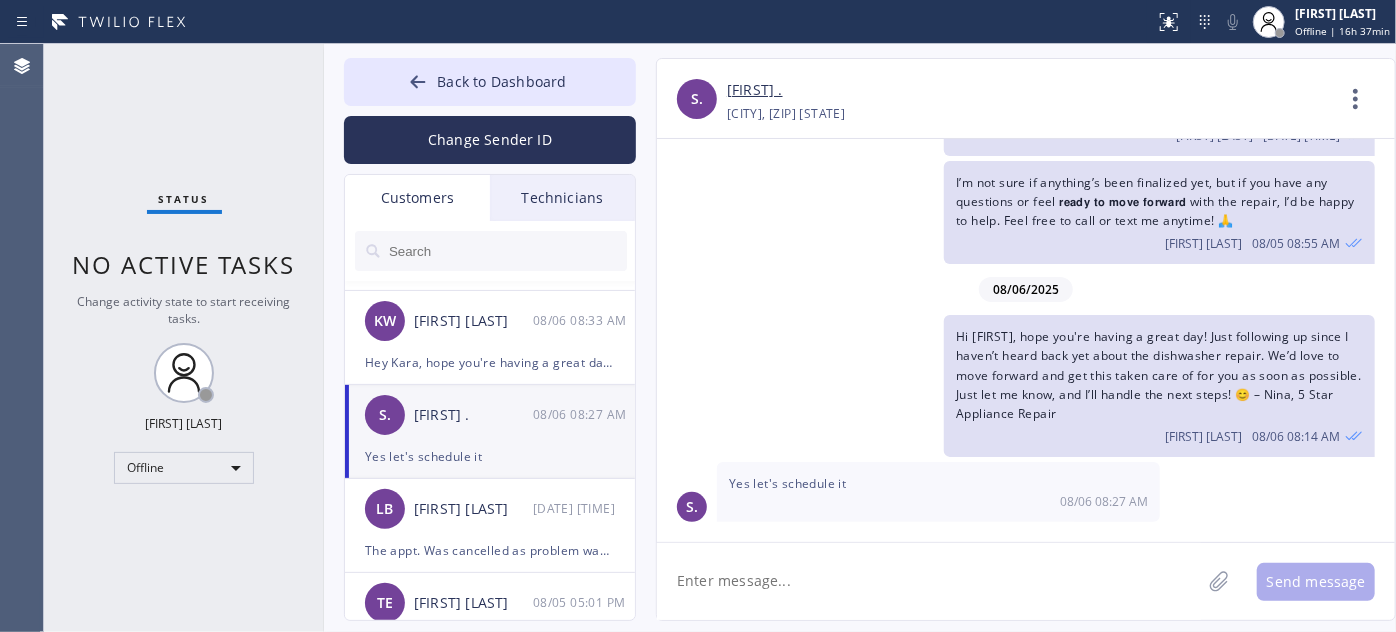 drag, startPoint x: 738, startPoint y: 88, endPoint x: 749, endPoint y: 88, distance: 11 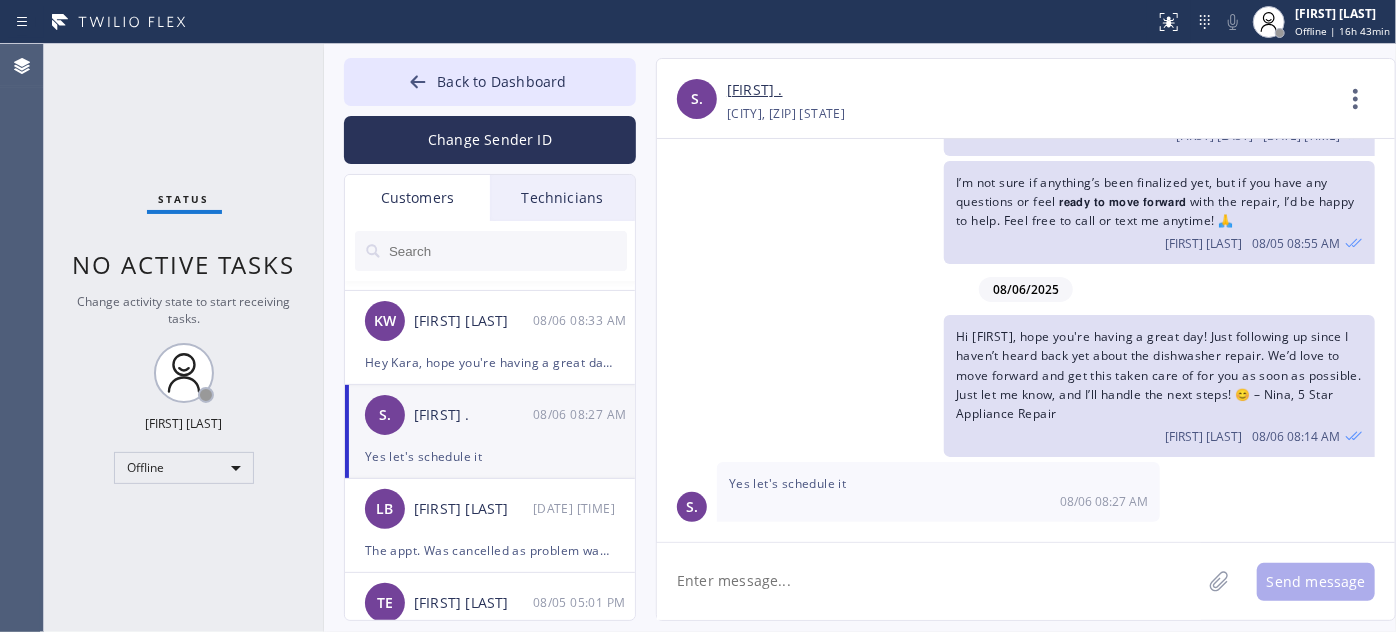 click 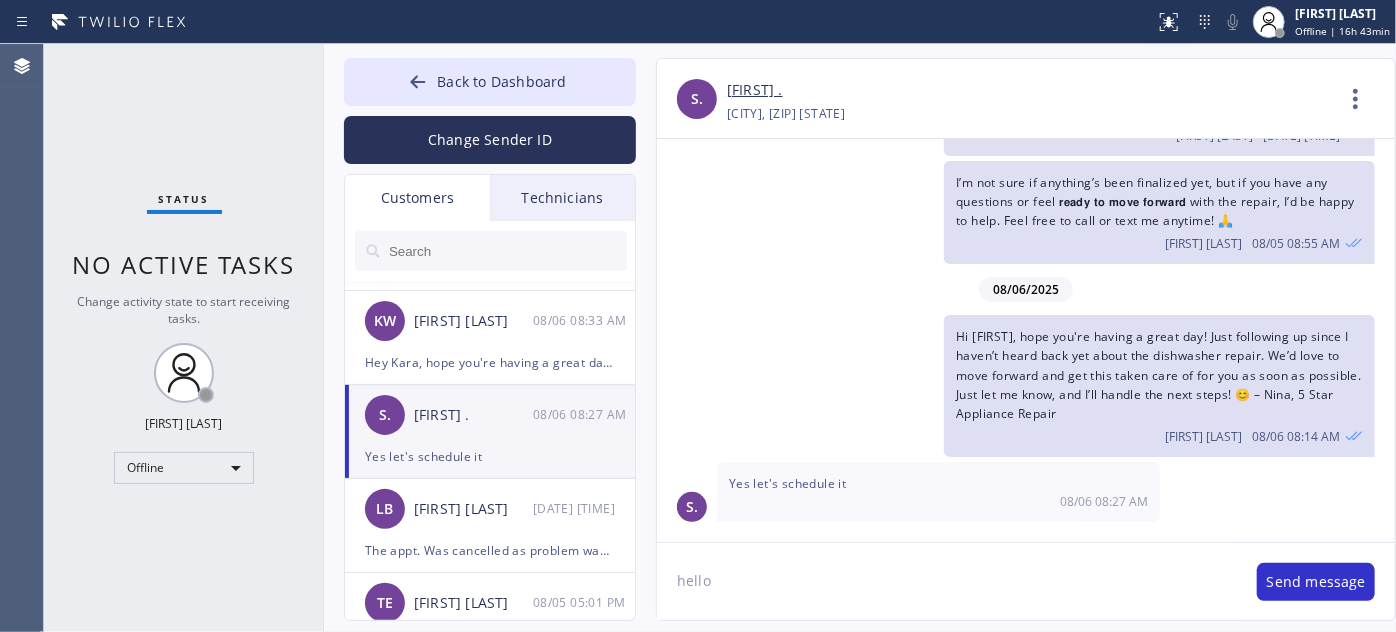 type on "hello" 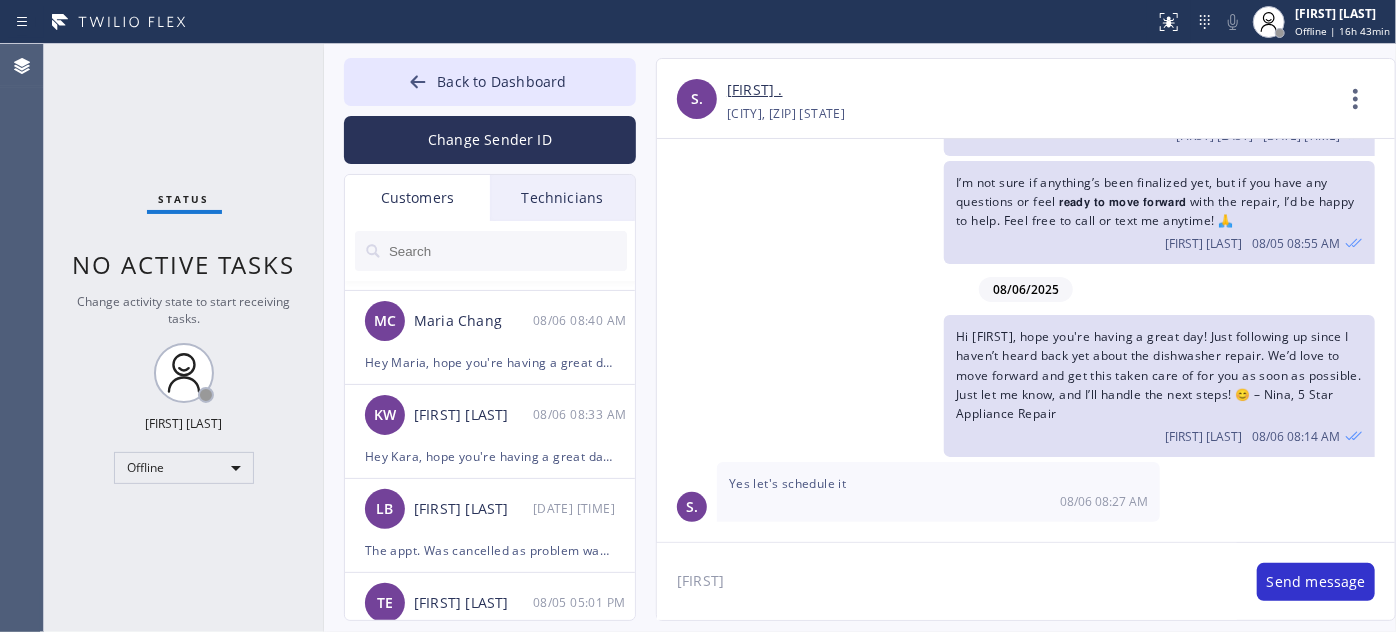 scroll, scrollTop: 203, scrollLeft: 0, axis: vertical 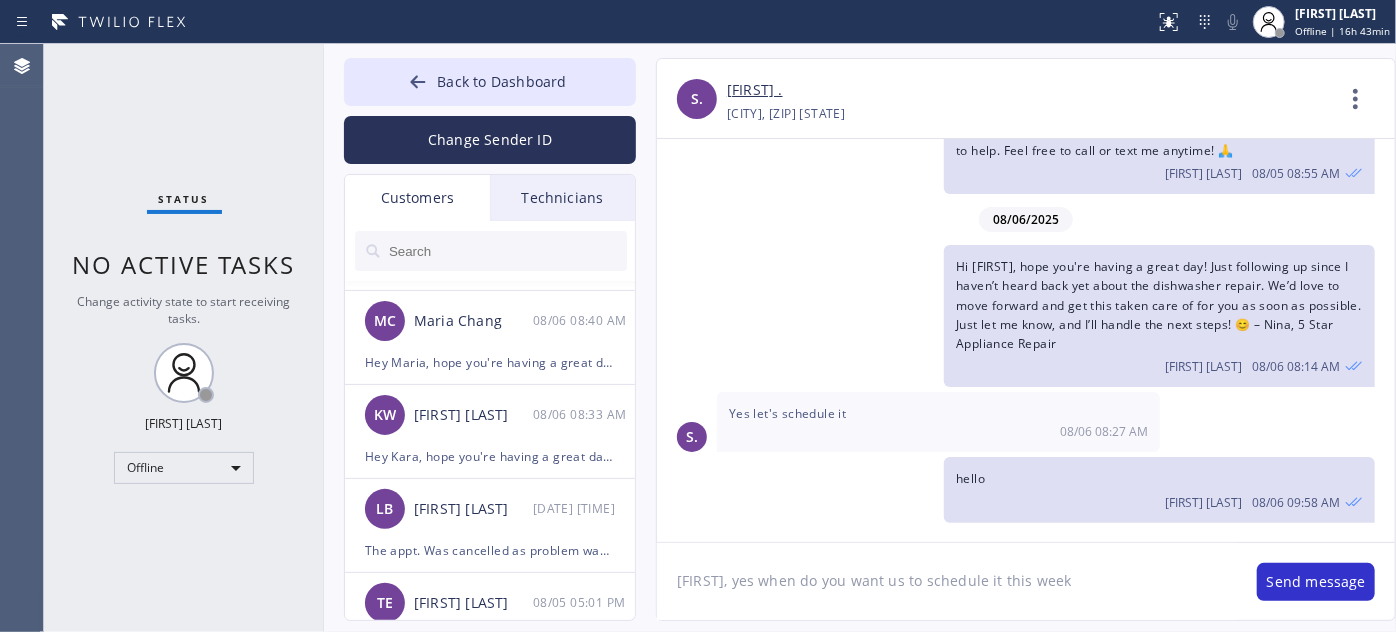 type on "[FIRST], yes when do you want us to schedule it this week?" 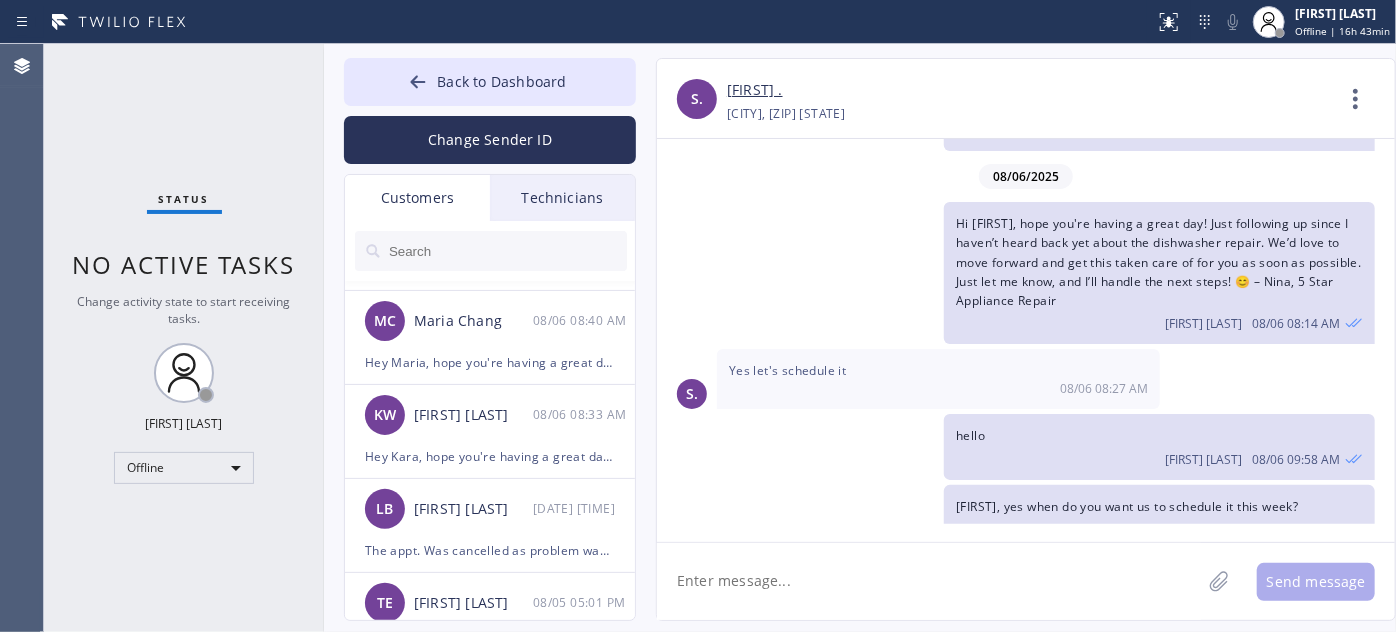 scroll, scrollTop: 273, scrollLeft: 0, axis: vertical 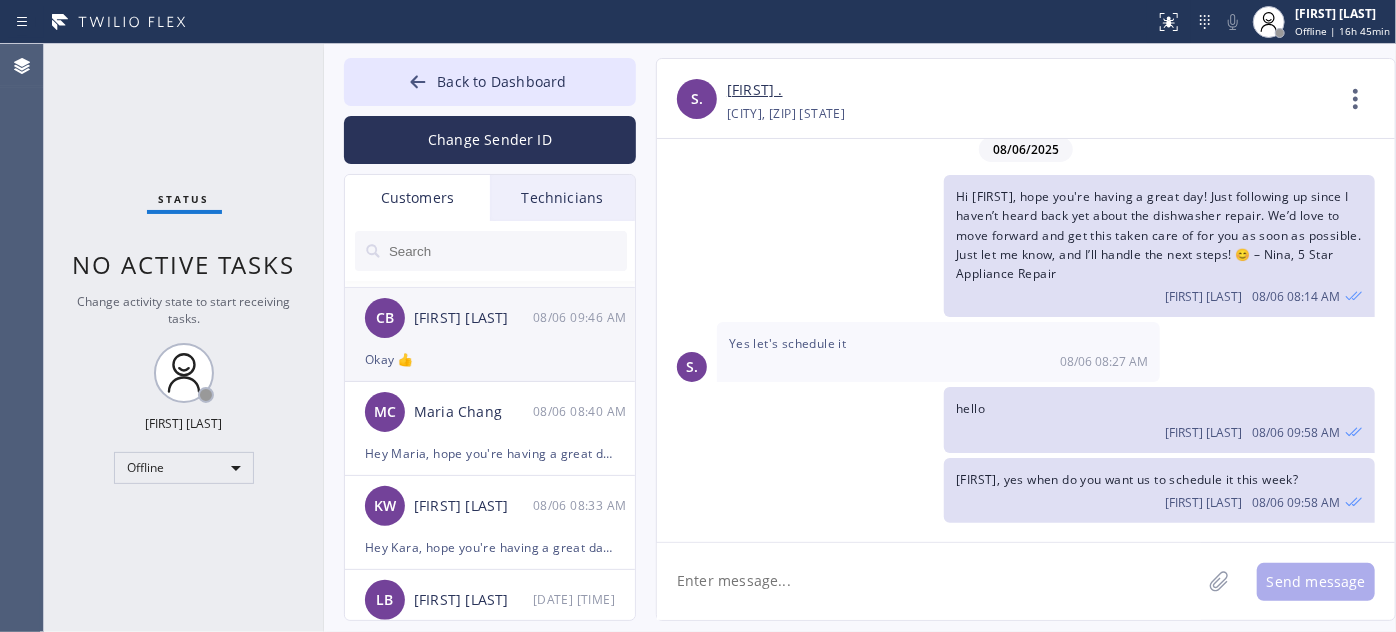 click on "Okay 👍" at bounding box center (490, 359) 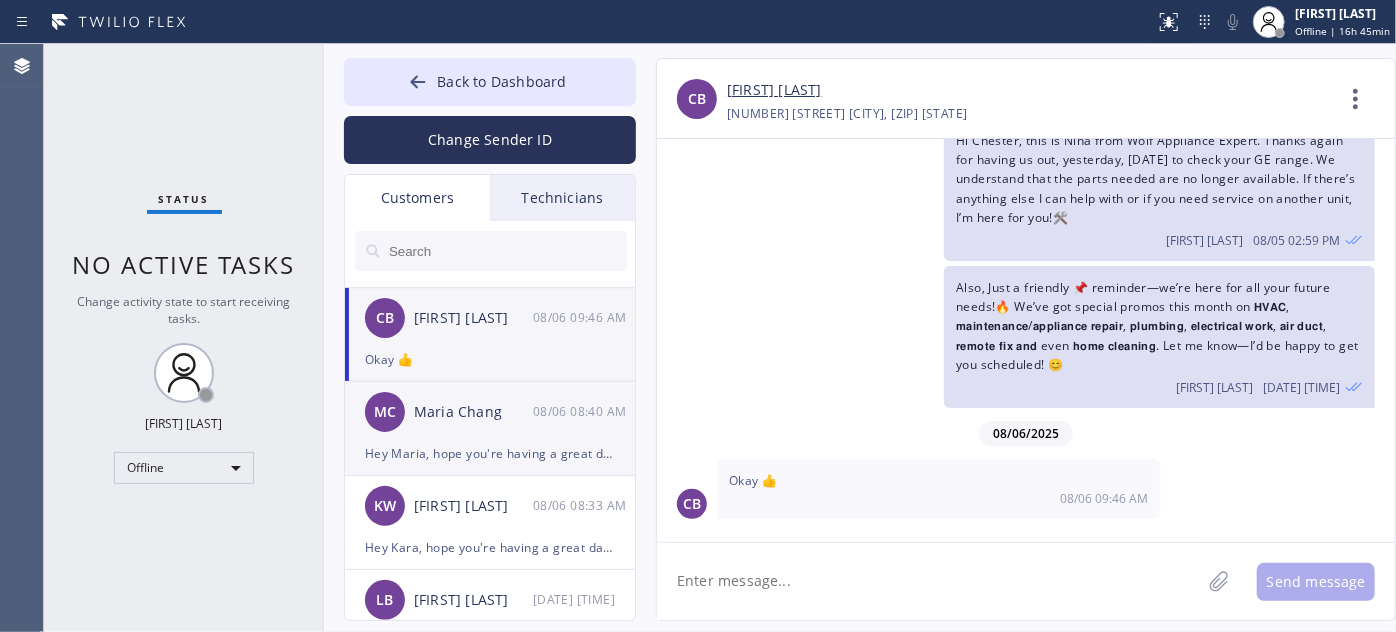 scroll, scrollTop: 64, scrollLeft: 0, axis: vertical 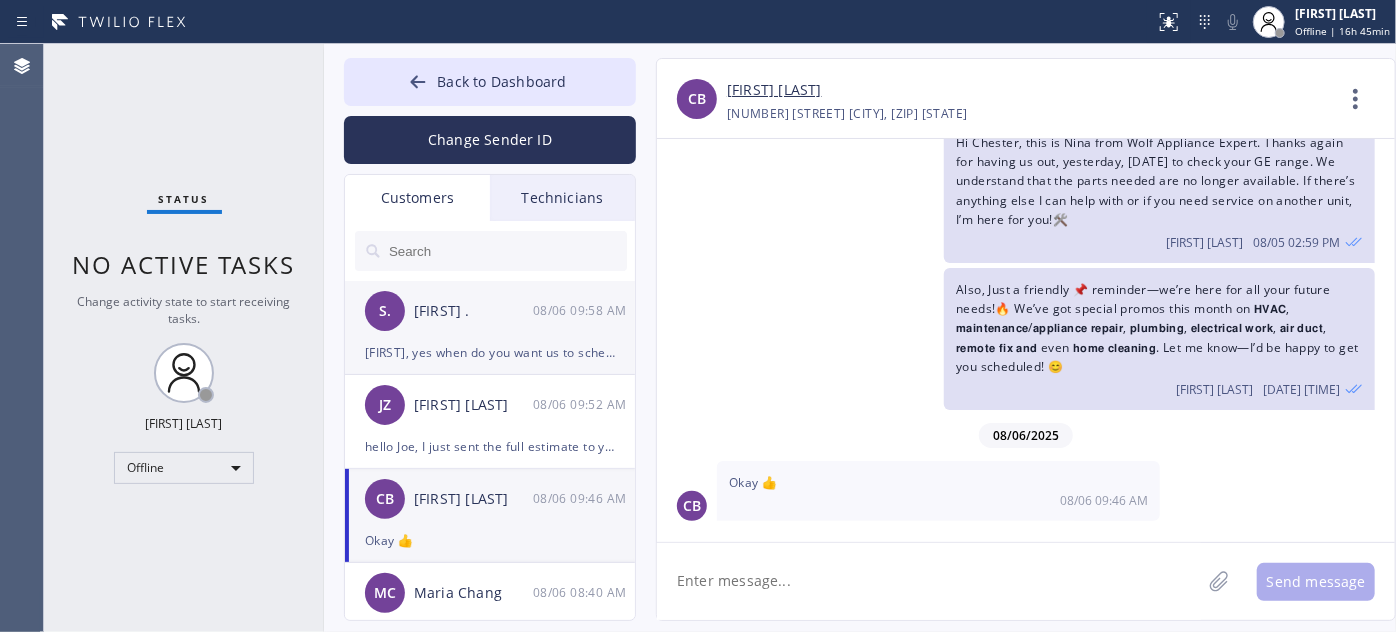 click on "[FIRST] ." at bounding box center [473, 311] 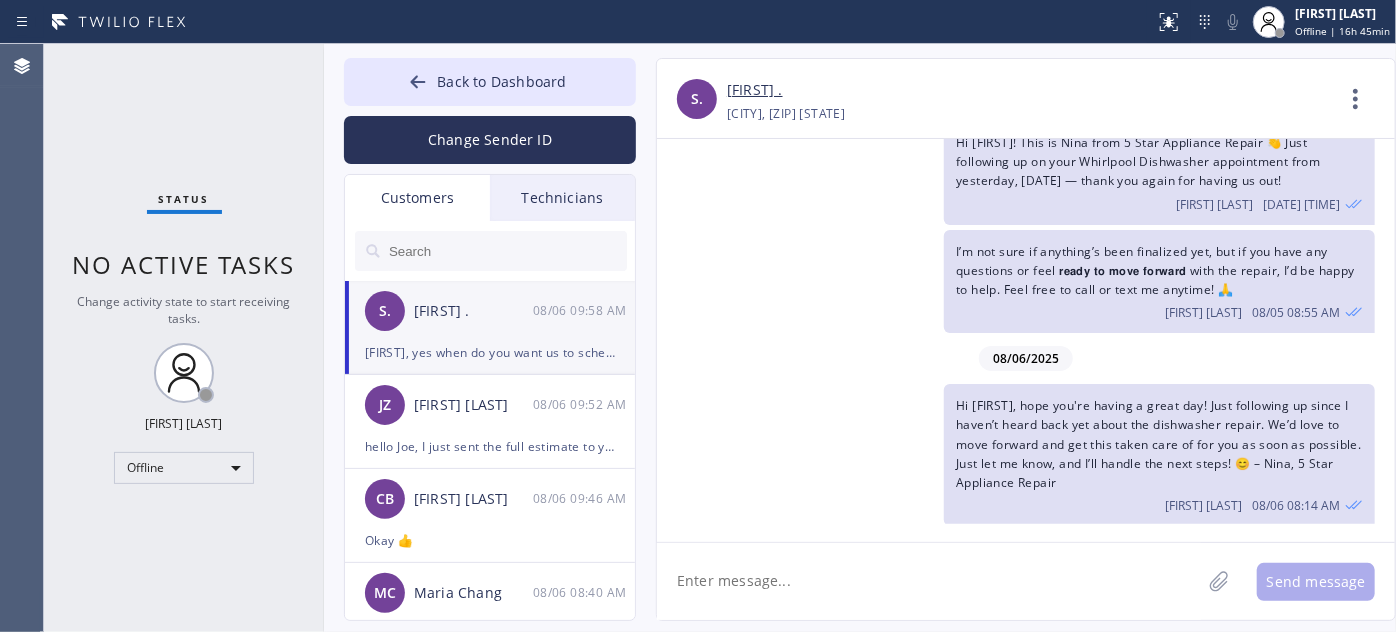 scroll, scrollTop: 273, scrollLeft: 0, axis: vertical 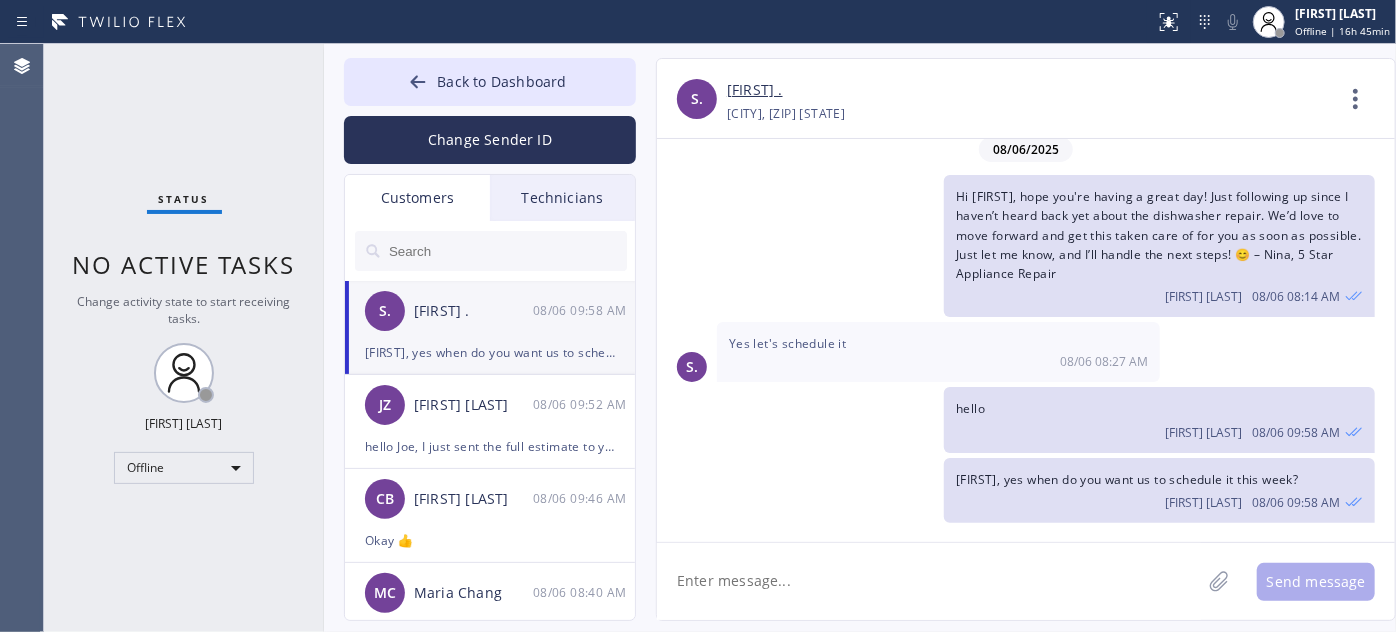 click on "[FIRST] ." at bounding box center (755, 90) 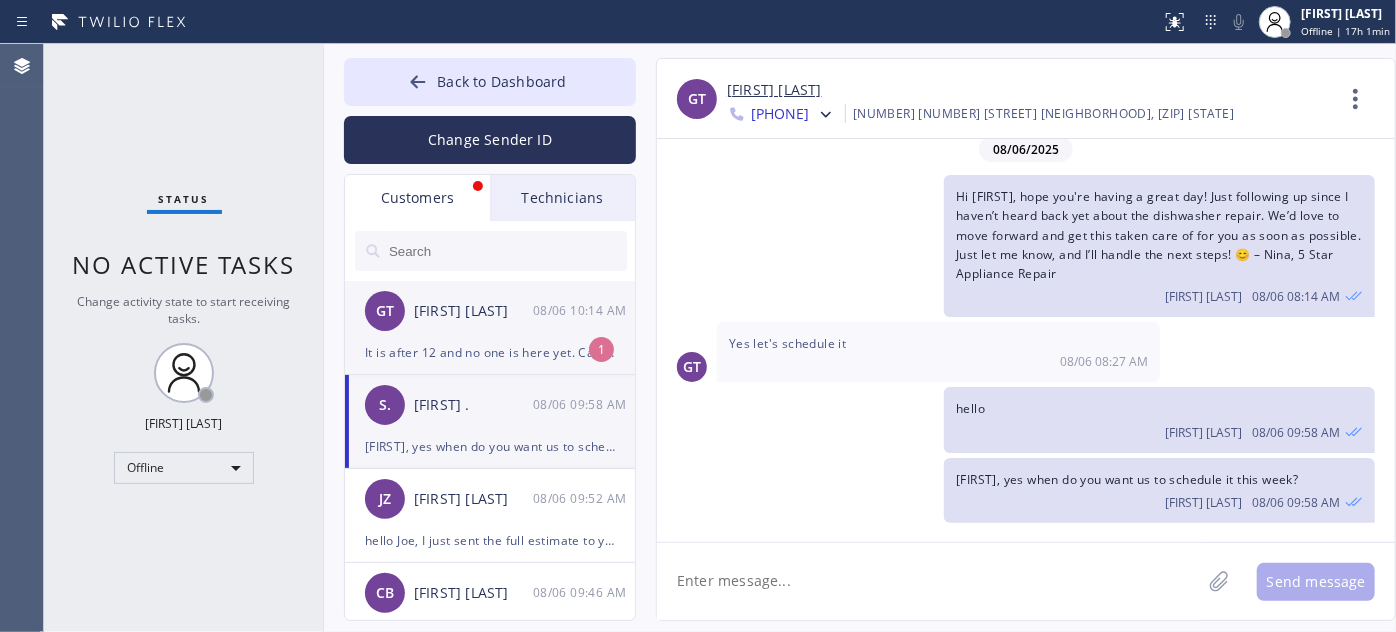 click on "GT [LAST] [TIME]" at bounding box center [491, 311] 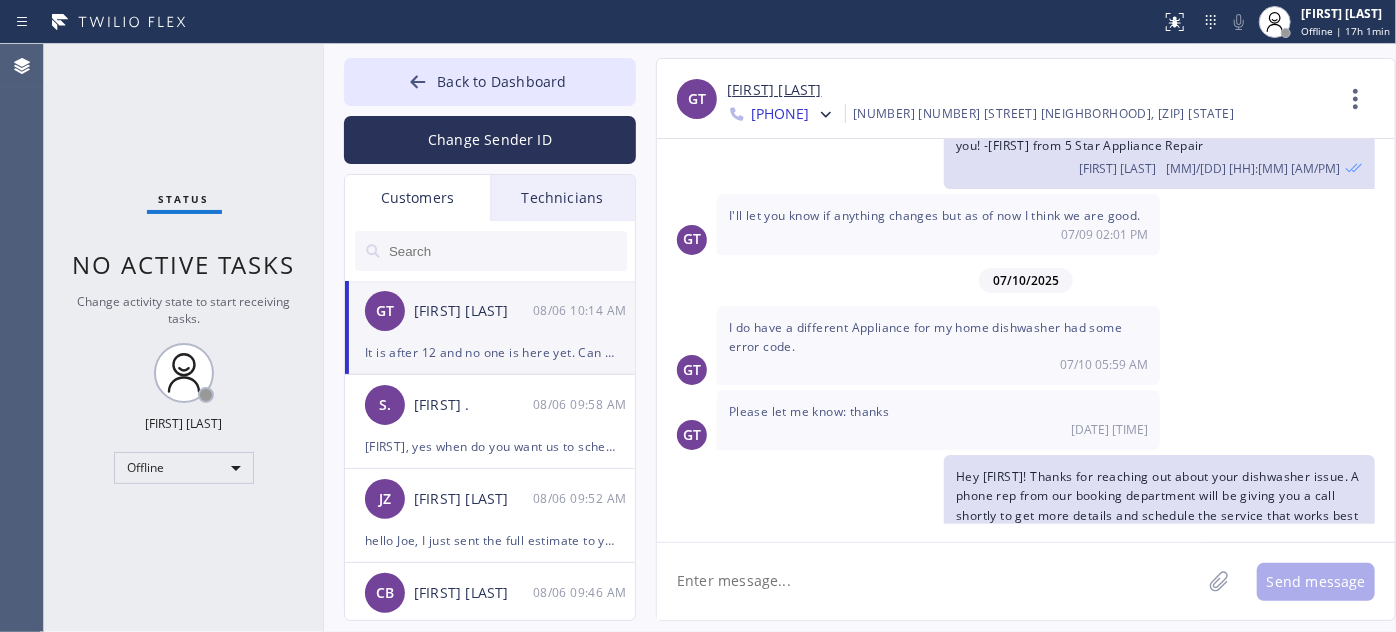 scroll, scrollTop: 2892, scrollLeft: 0, axis: vertical 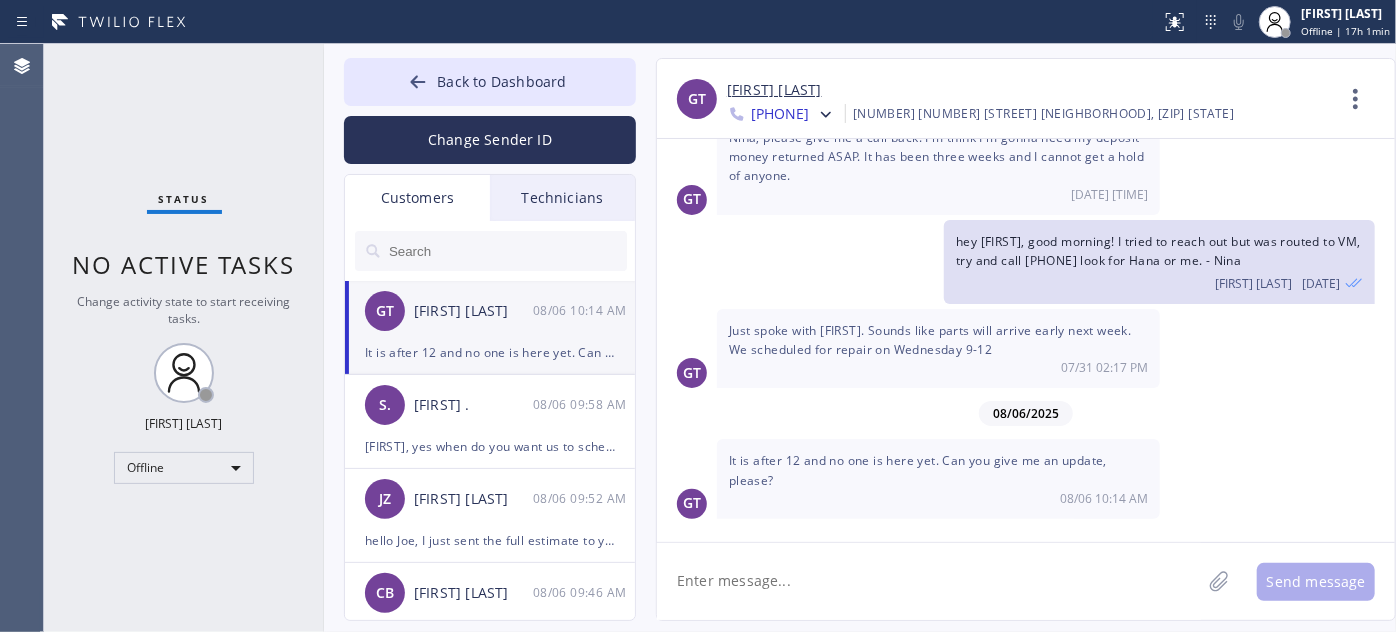 click 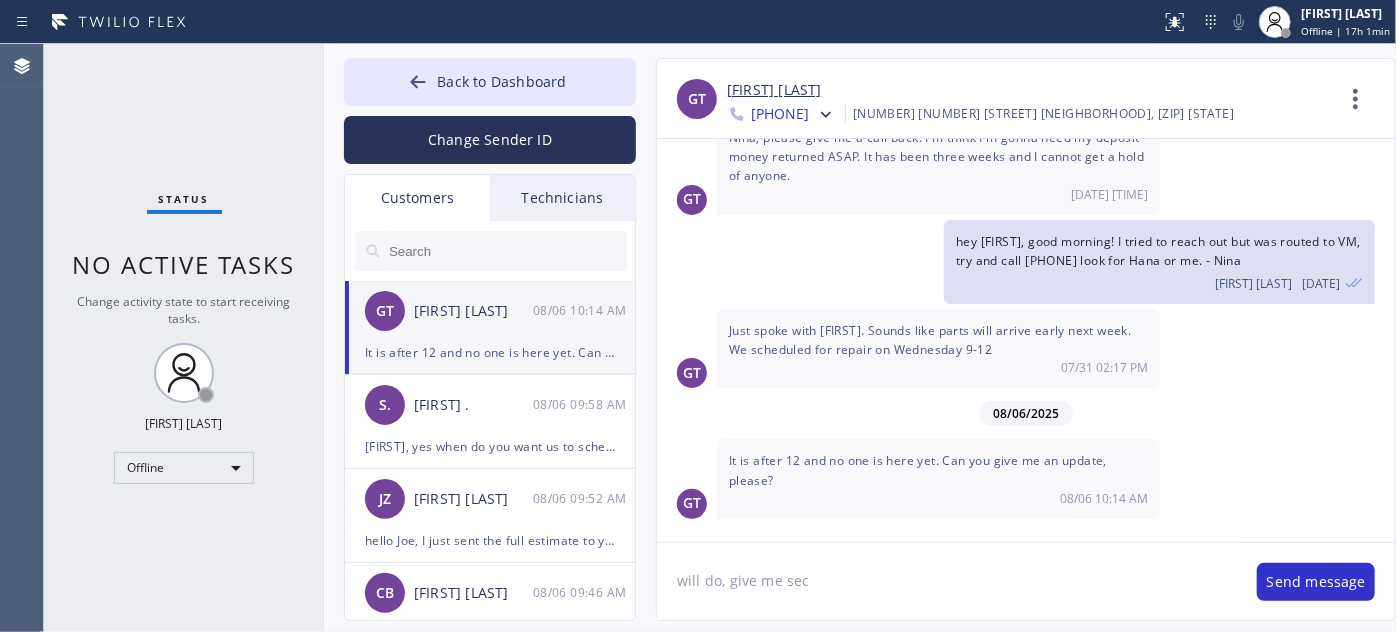 type on "will do, give me sec." 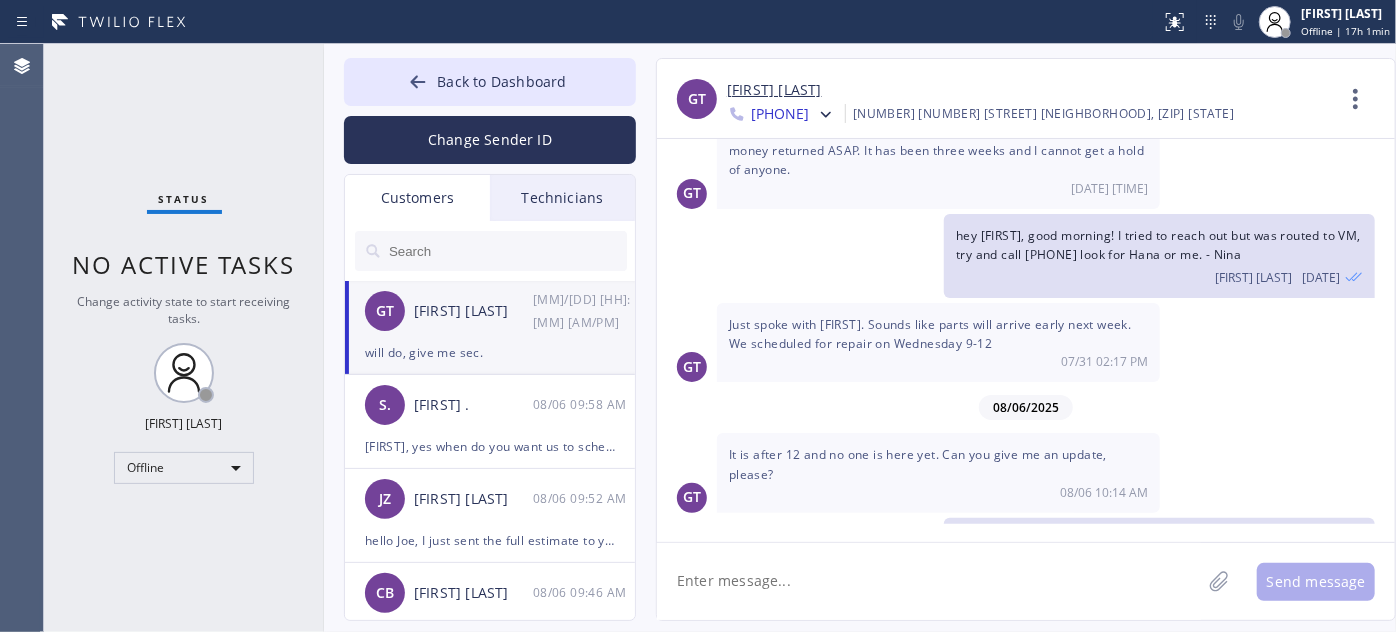 scroll, scrollTop: 2962, scrollLeft: 0, axis: vertical 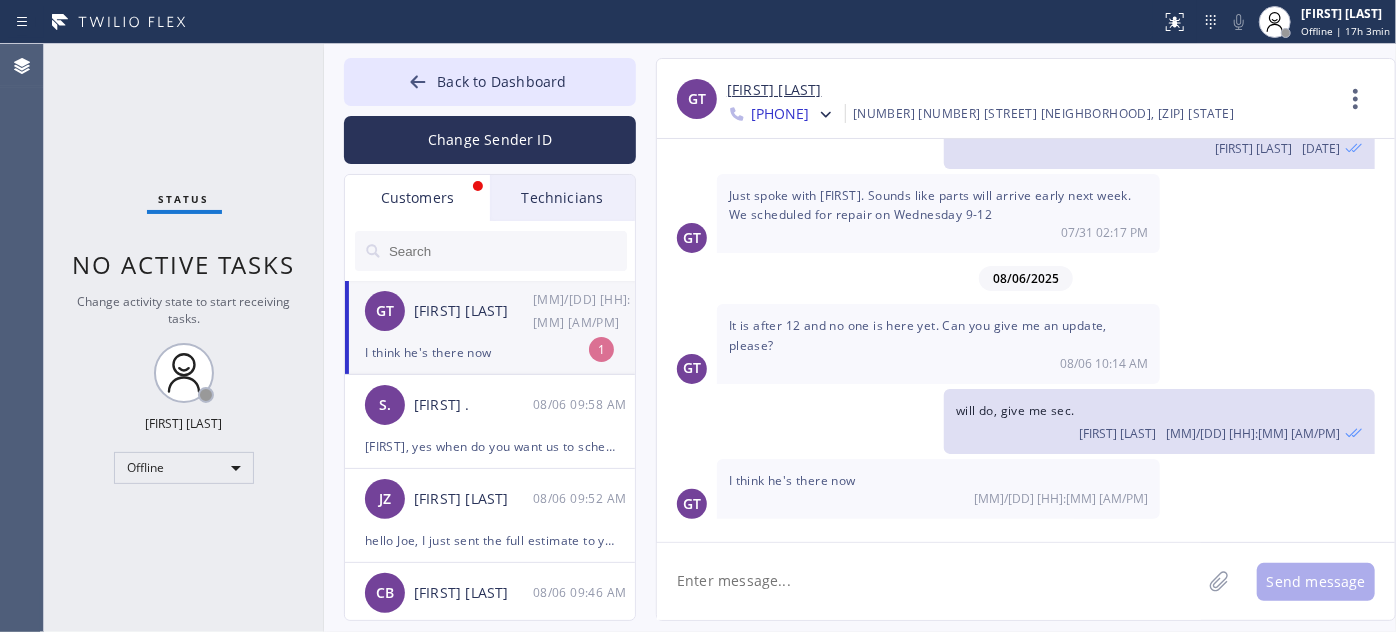 click 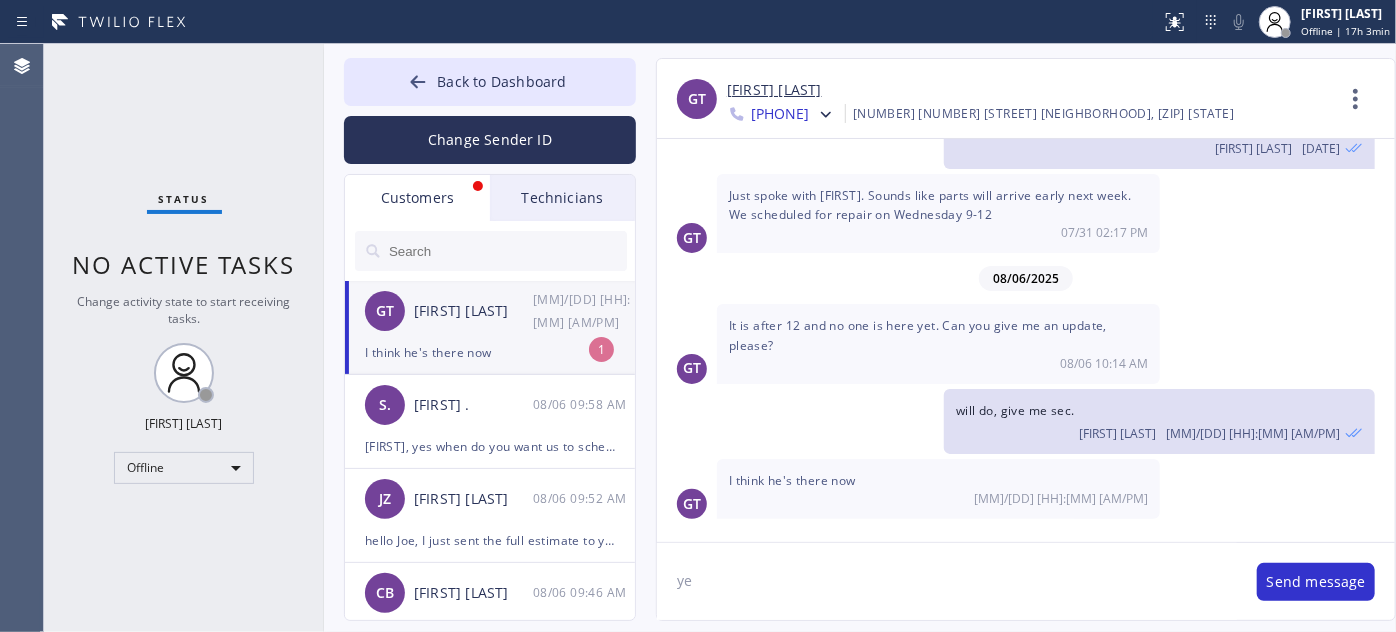 type on "y" 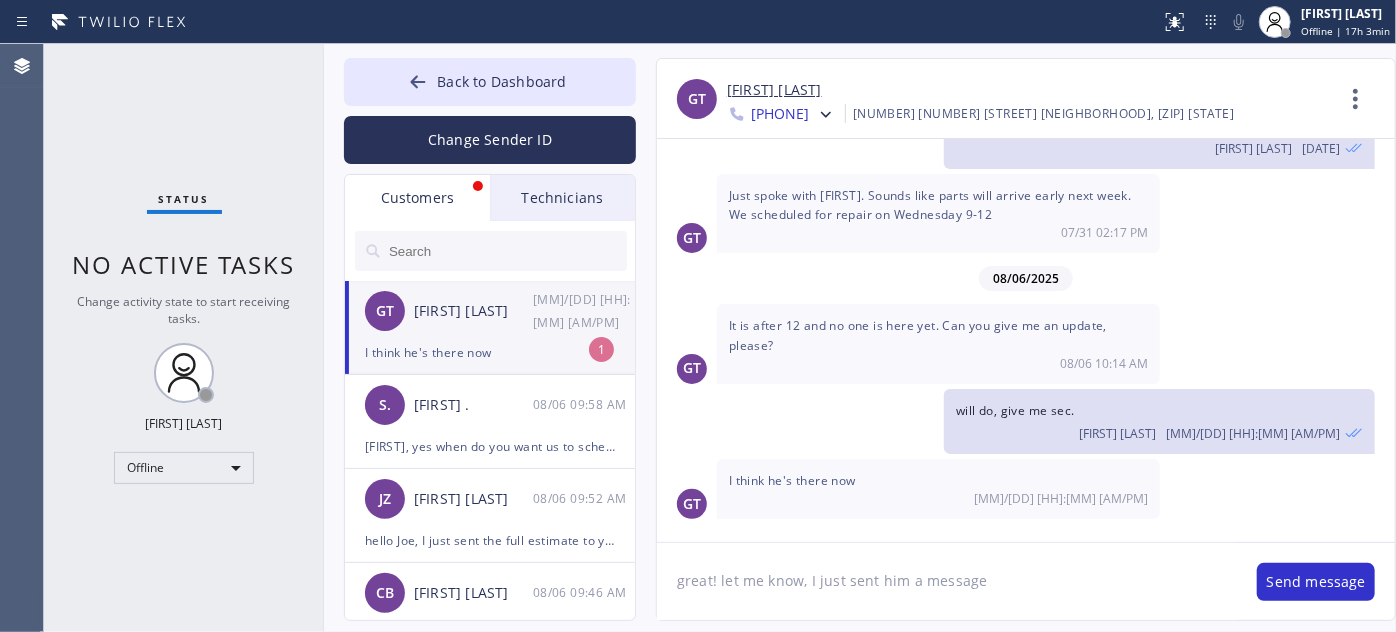 type on "great! let me know, I just sent him a message." 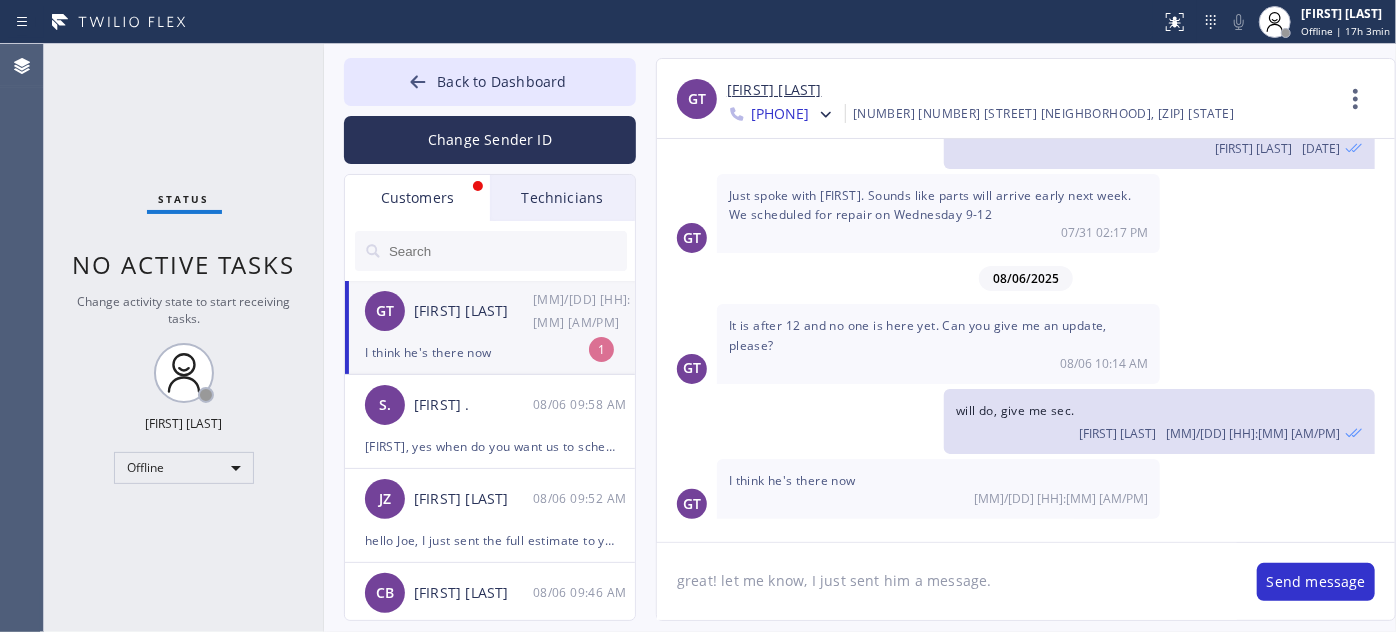 type 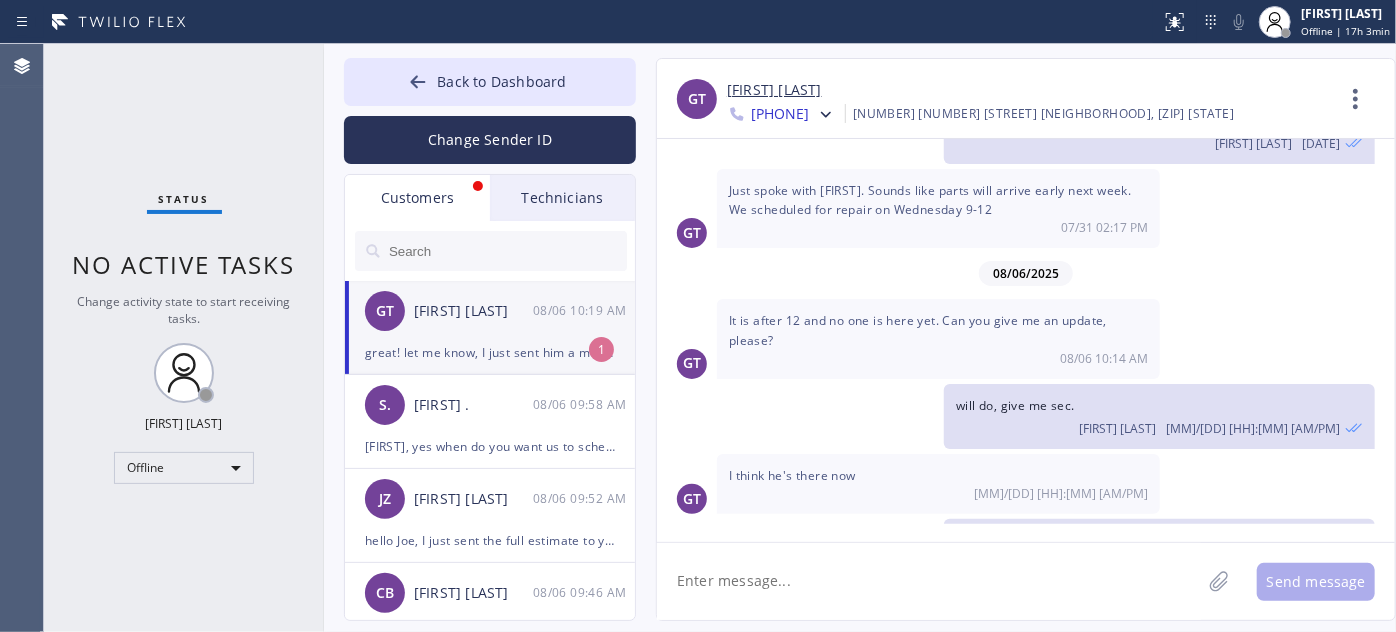 scroll, scrollTop: 3096, scrollLeft: 0, axis: vertical 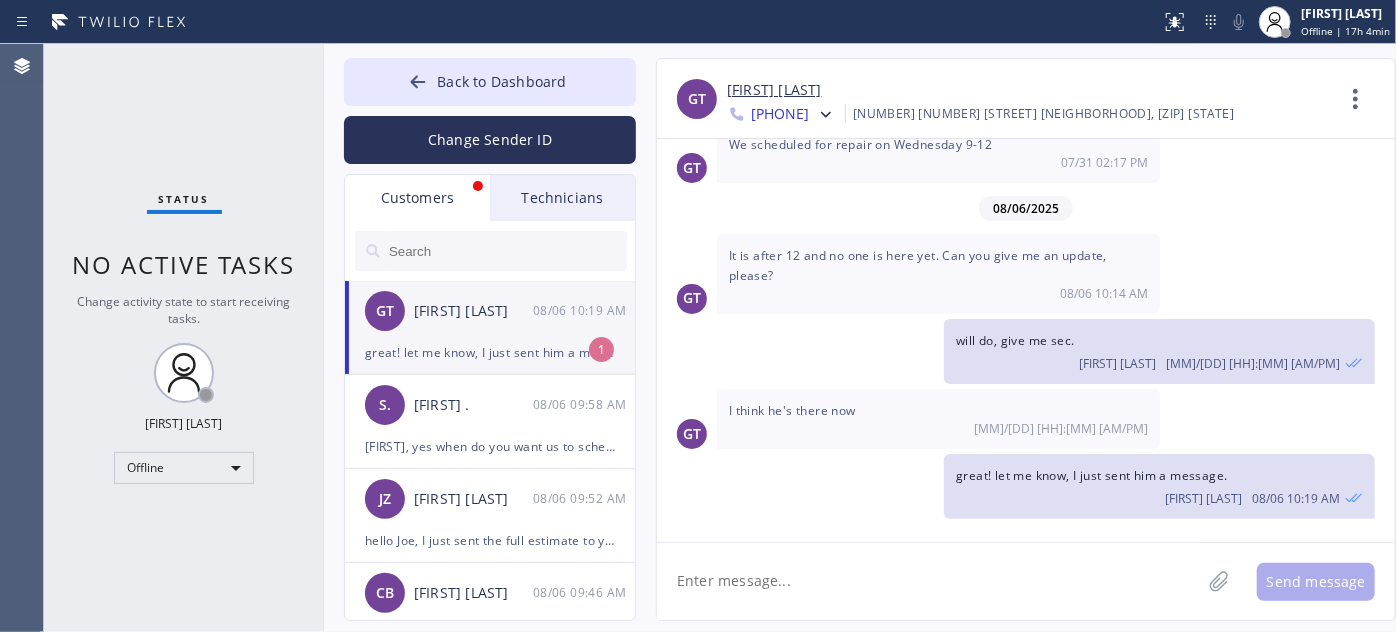 click on "great! let me know, I just sent him a message." at bounding box center (490, 352) 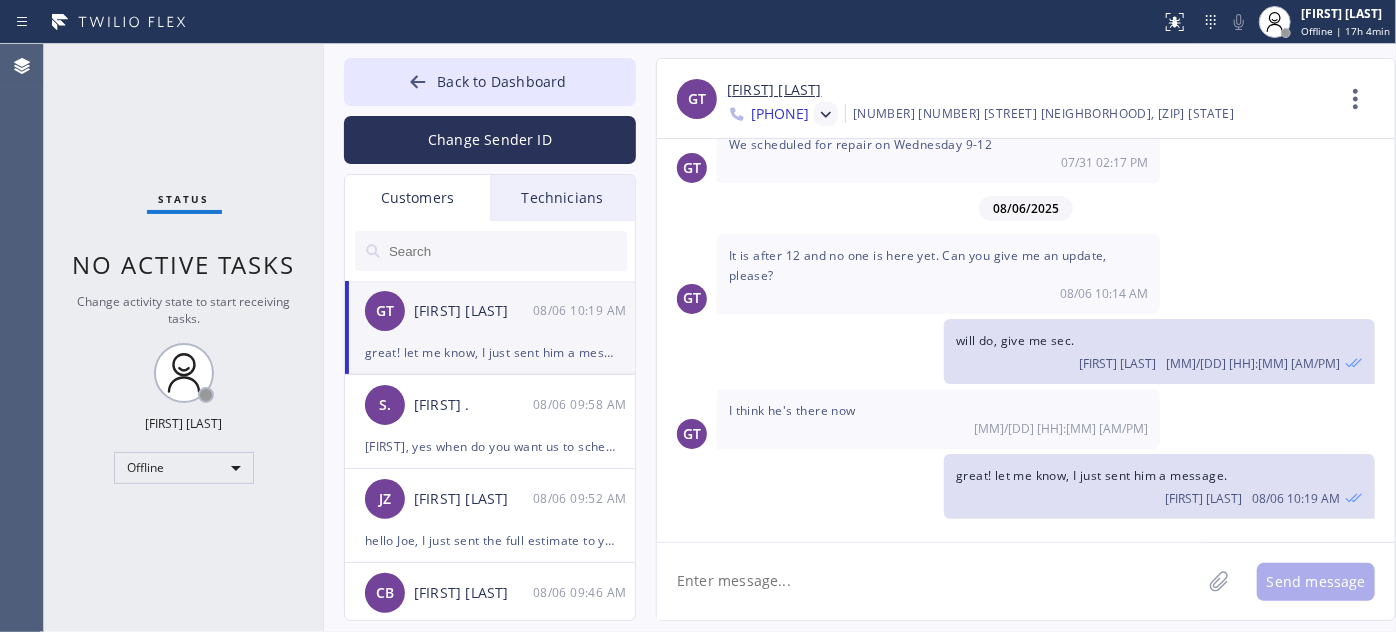 click 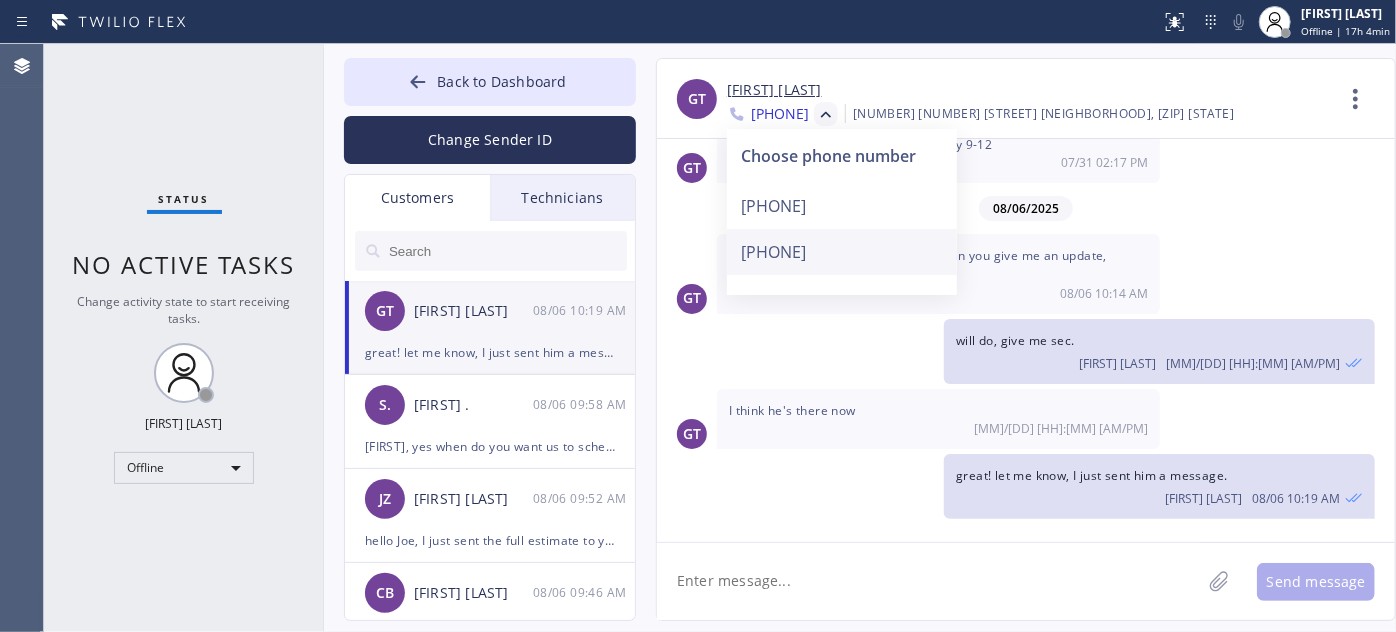 click on "[PHONE]" at bounding box center [842, 252] 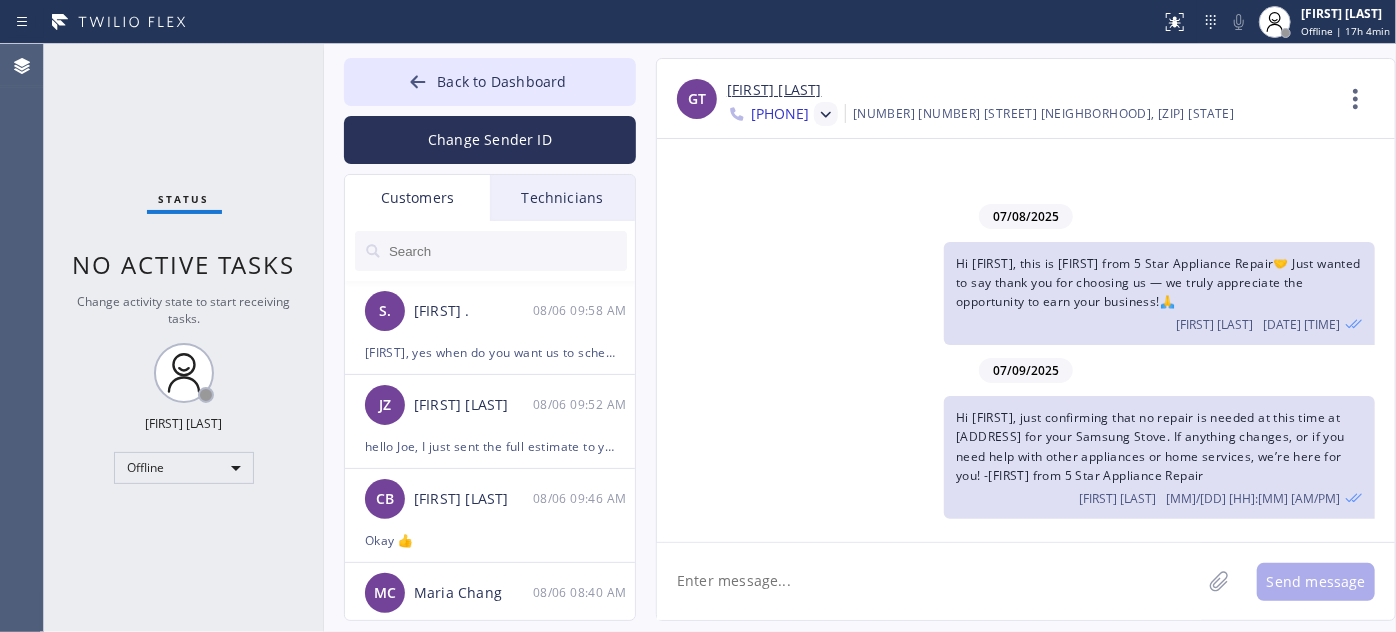 scroll, scrollTop: 0, scrollLeft: 0, axis: both 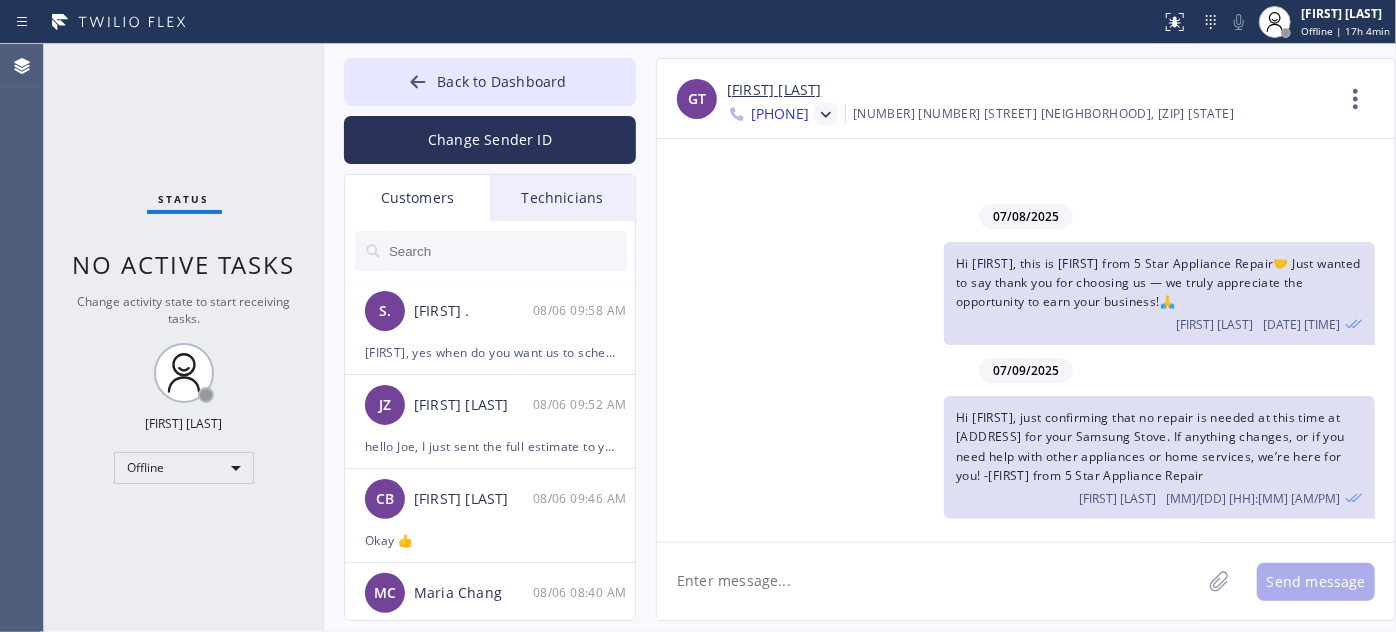 click 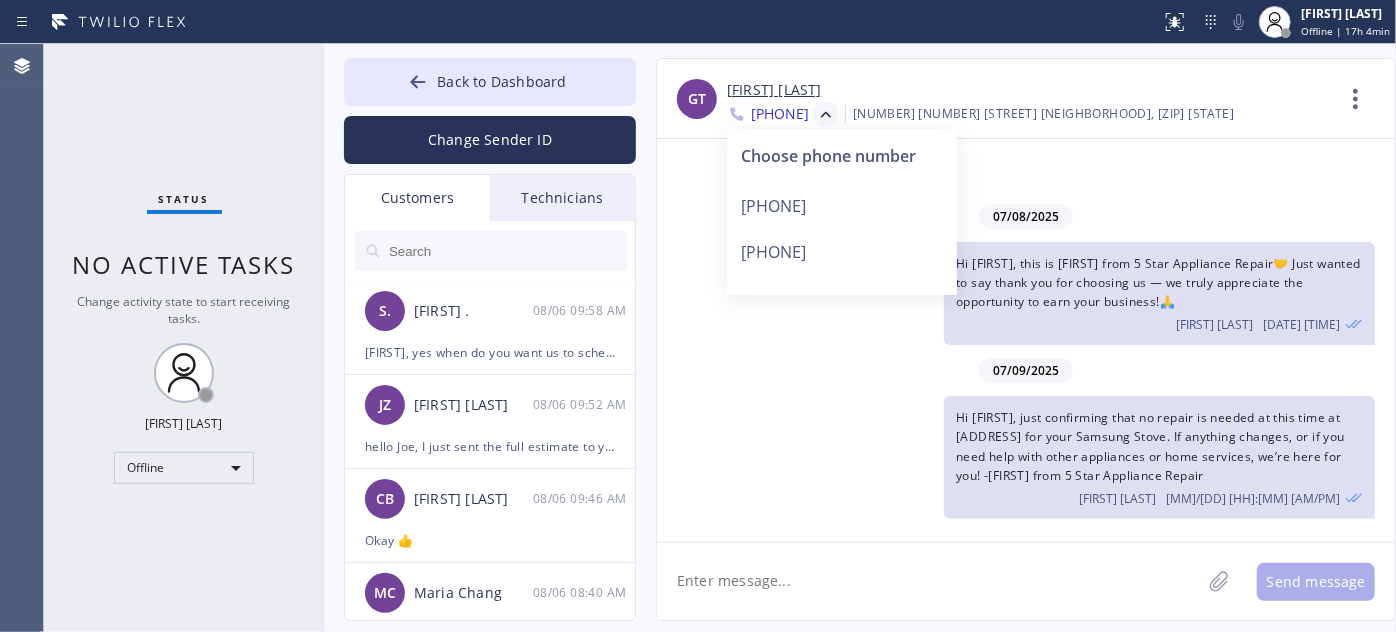 click on "[PHONE]" at bounding box center (842, 206) 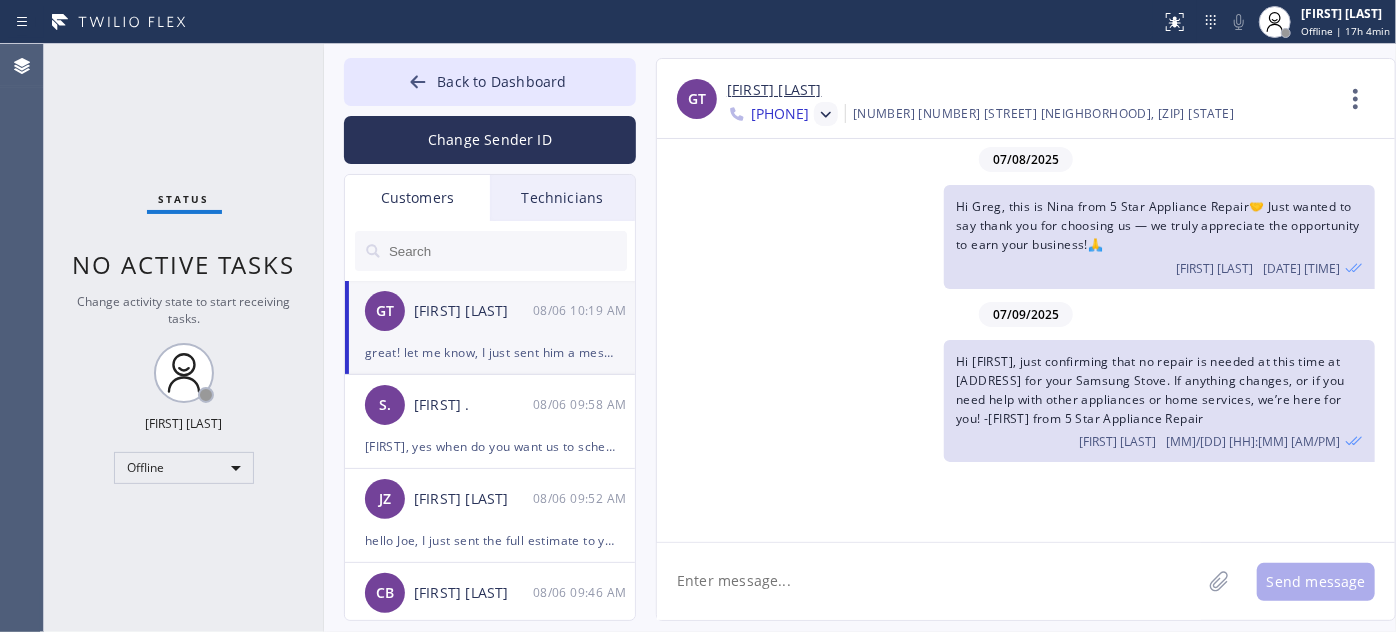 scroll, scrollTop: 3096, scrollLeft: 0, axis: vertical 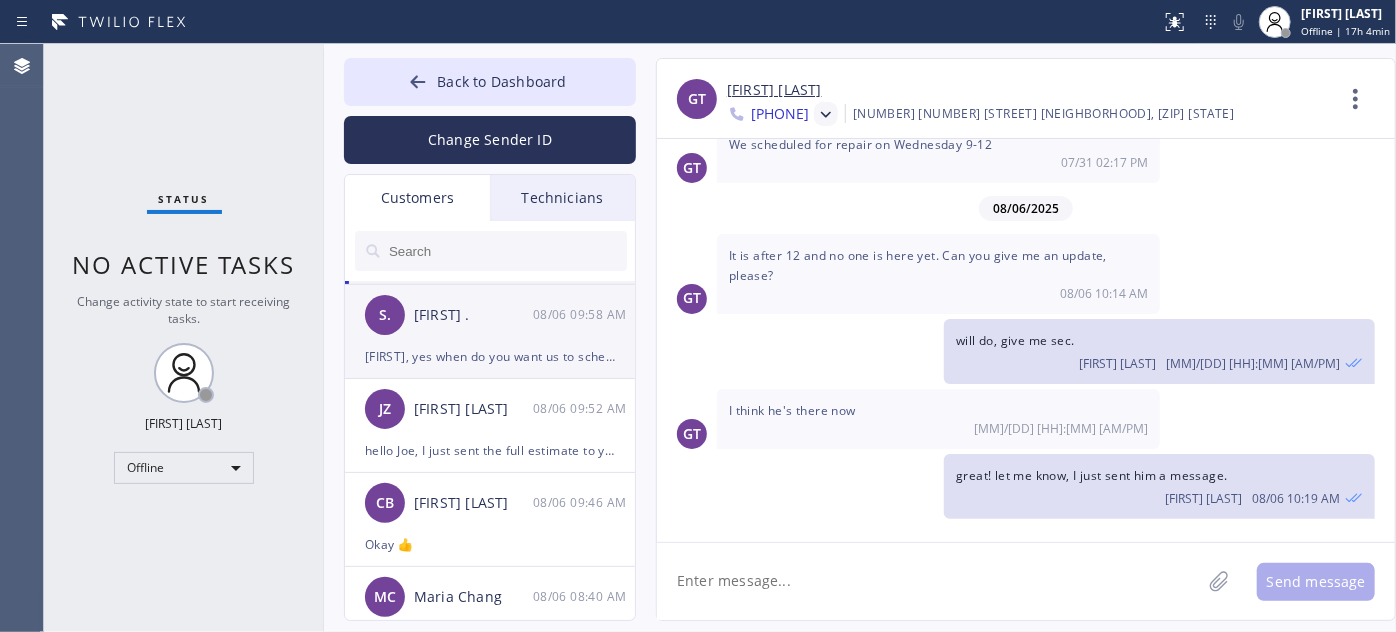 click on "S. [FIRST]  . [DATE] [TIME]" at bounding box center (491, 315) 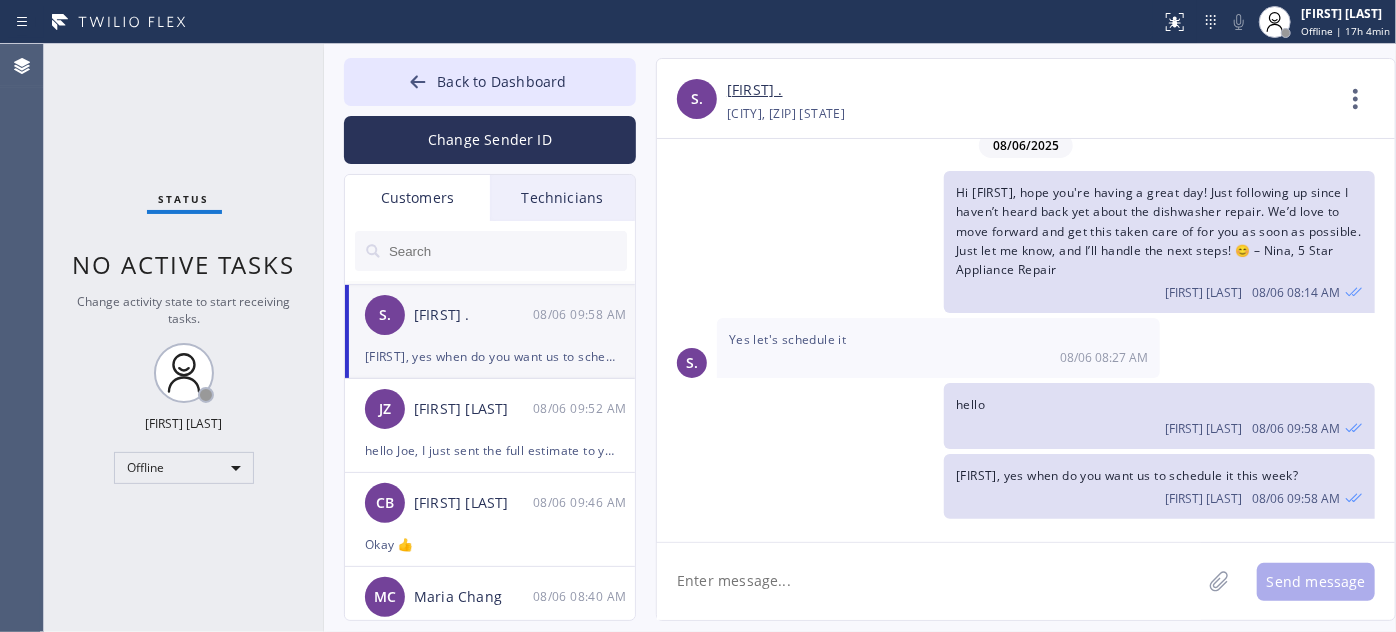 scroll, scrollTop: 273, scrollLeft: 0, axis: vertical 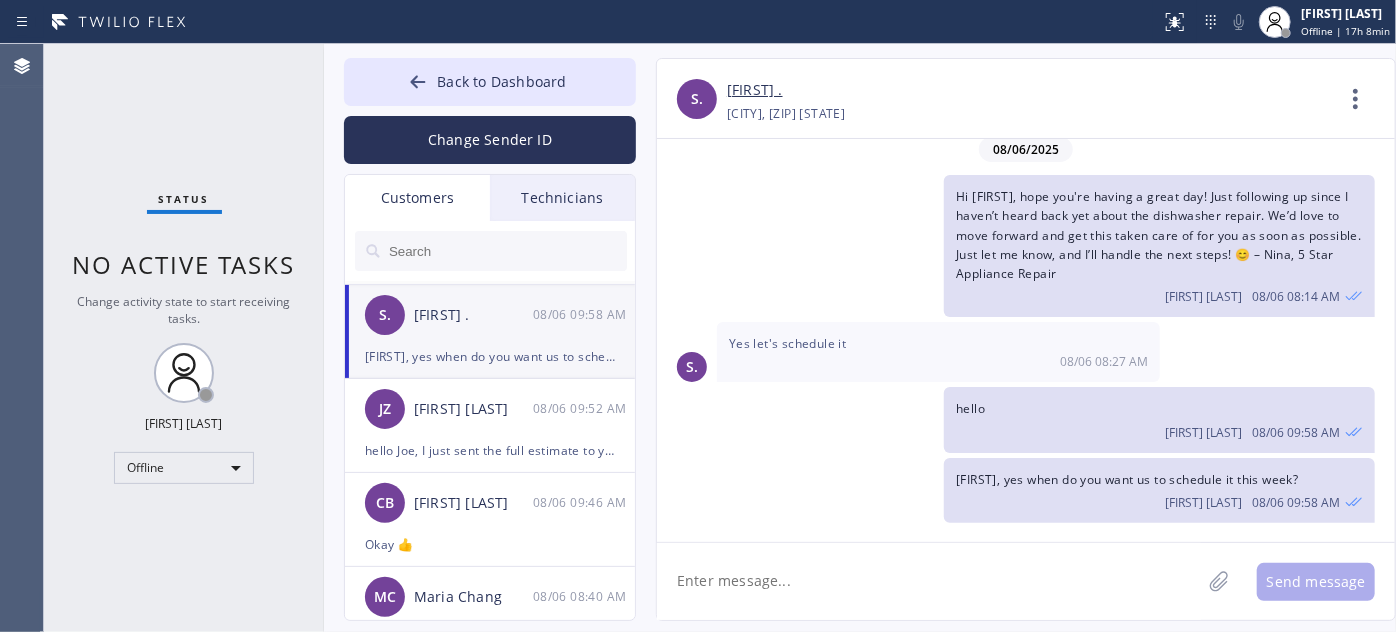 click at bounding box center [507, 251] 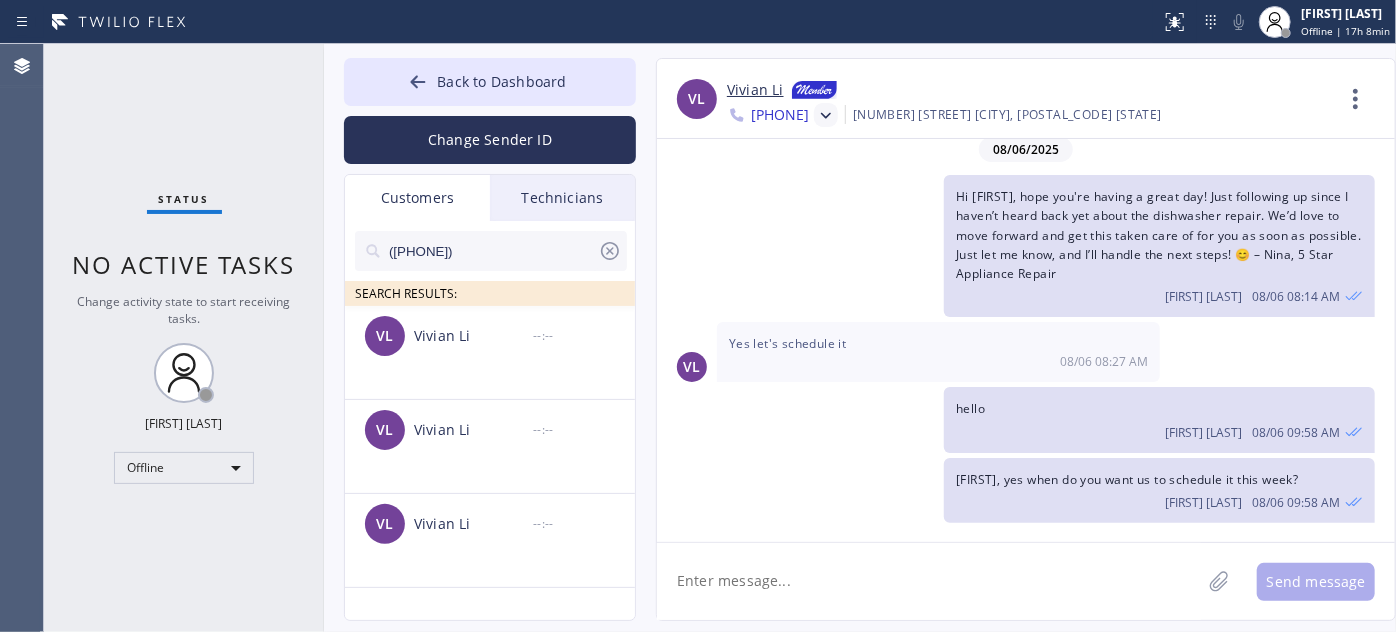 scroll, scrollTop: 0, scrollLeft: 0, axis: both 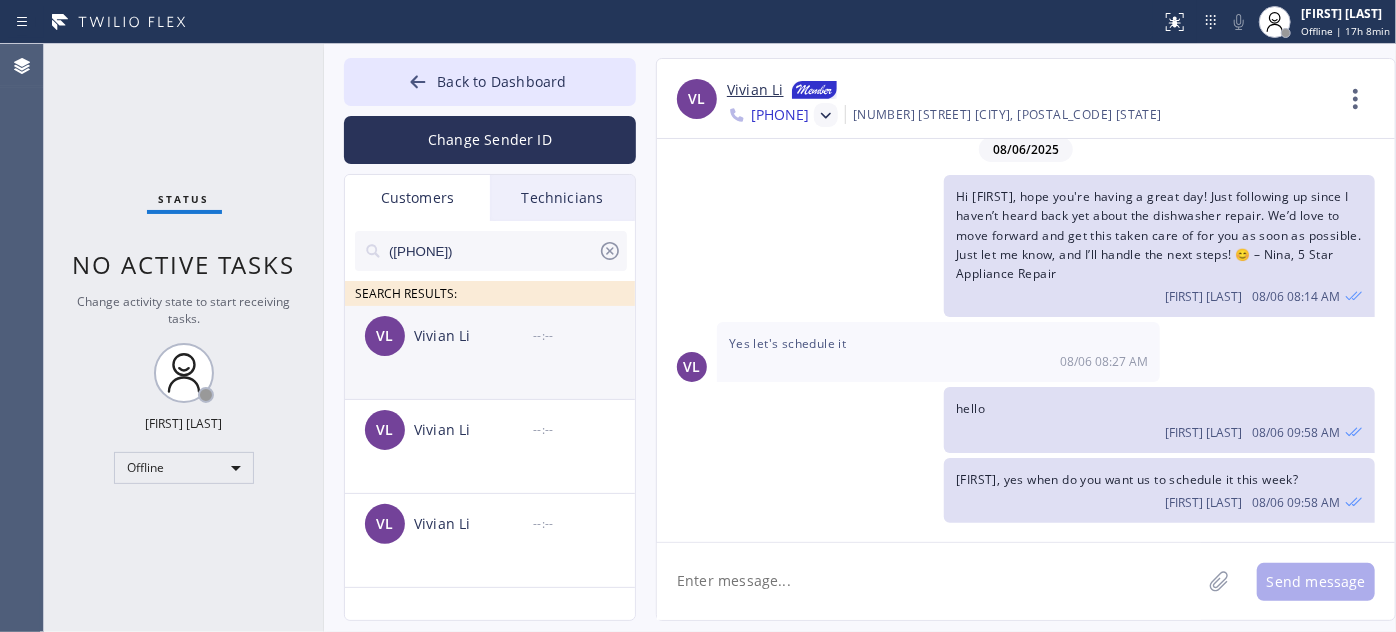 click on "VL Vivian Li --:--" 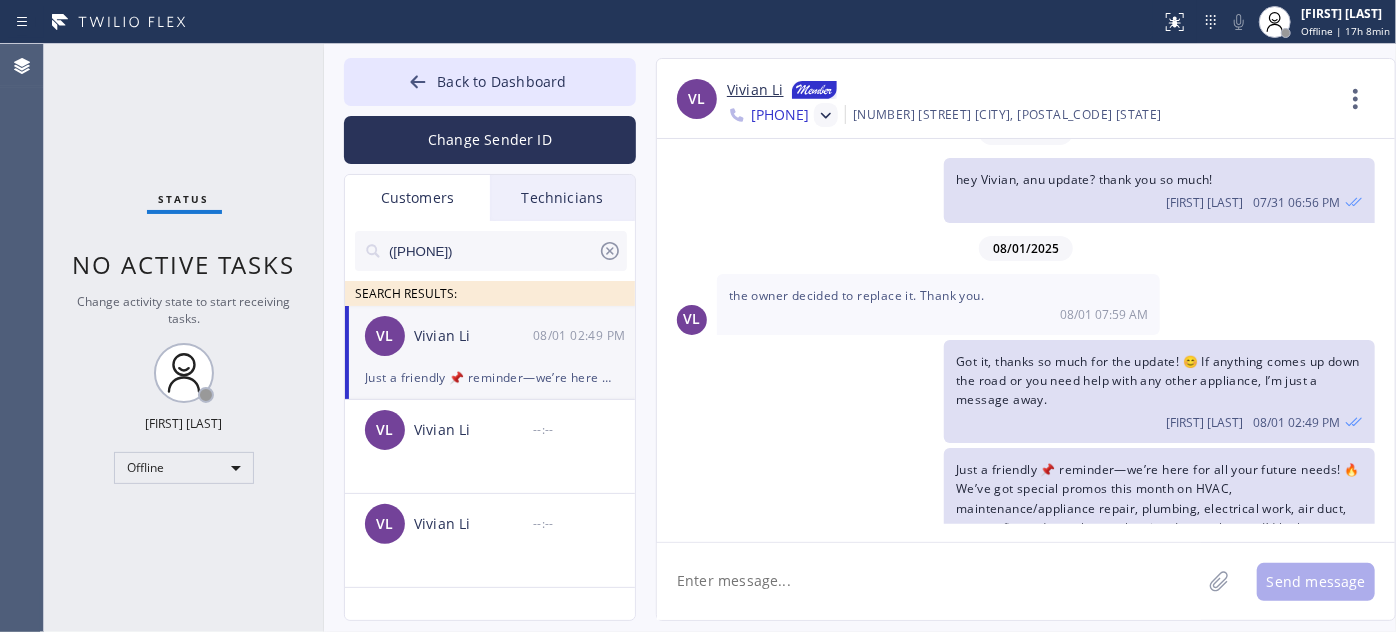 scroll, scrollTop: 1010, scrollLeft: 0, axis: vertical 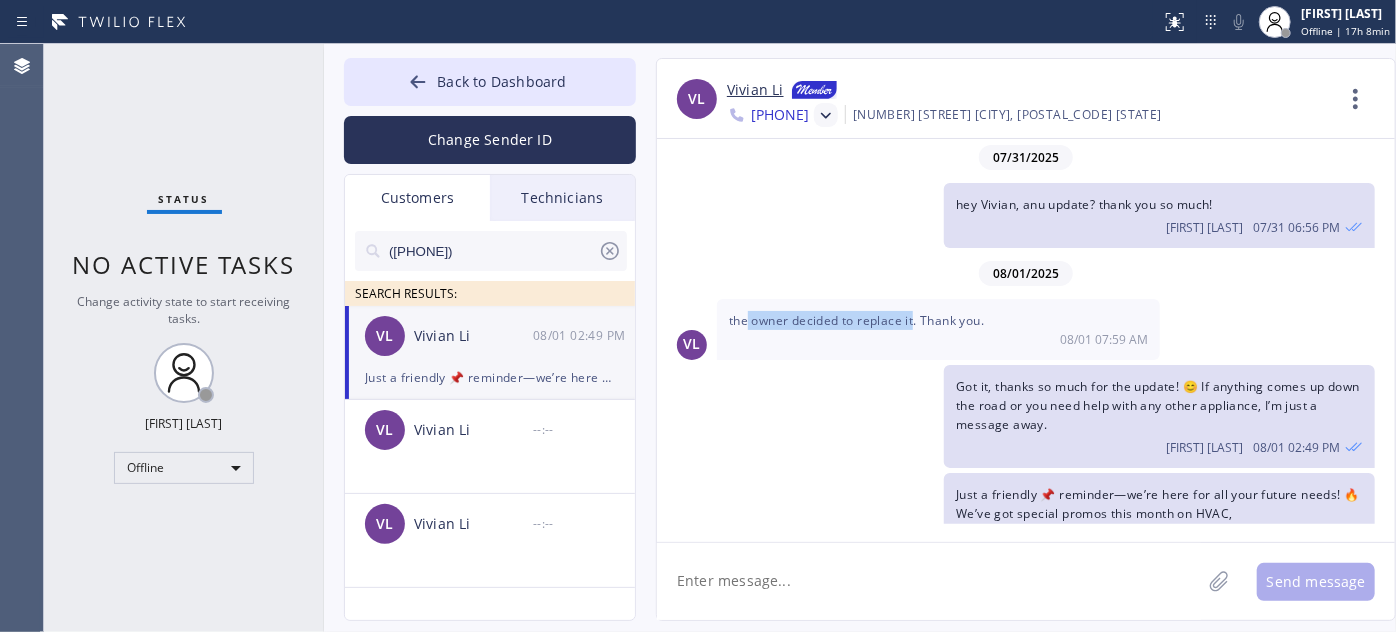 drag, startPoint x: 749, startPoint y: 318, endPoint x: 914, endPoint y: 316, distance: 165.01212 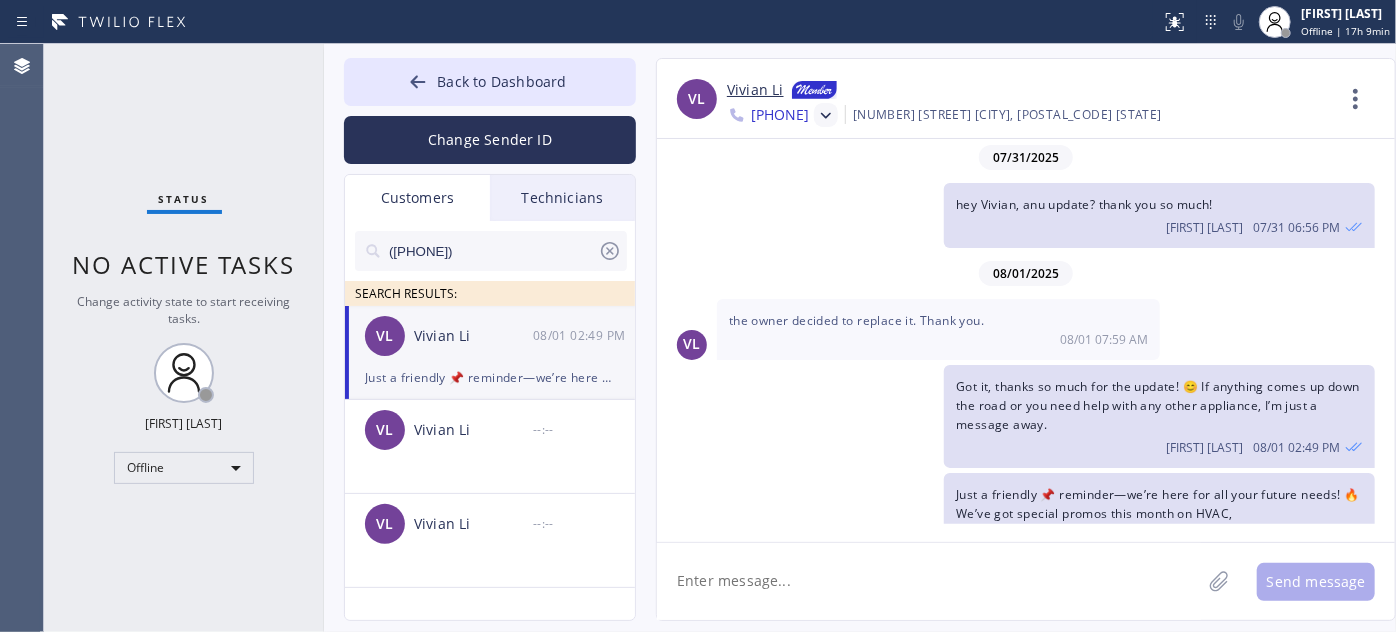 drag, startPoint x: 498, startPoint y: 250, endPoint x: 357, endPoint y: 244, distance: 141.12761 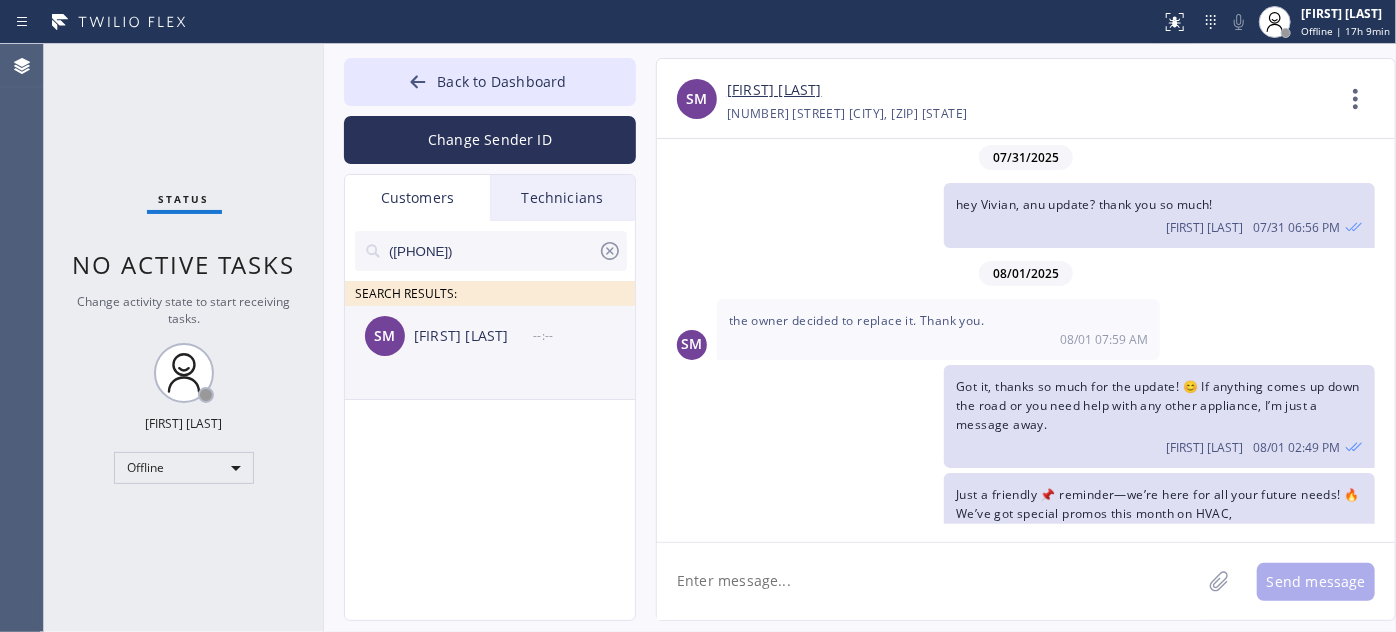type on "([PHONE])" 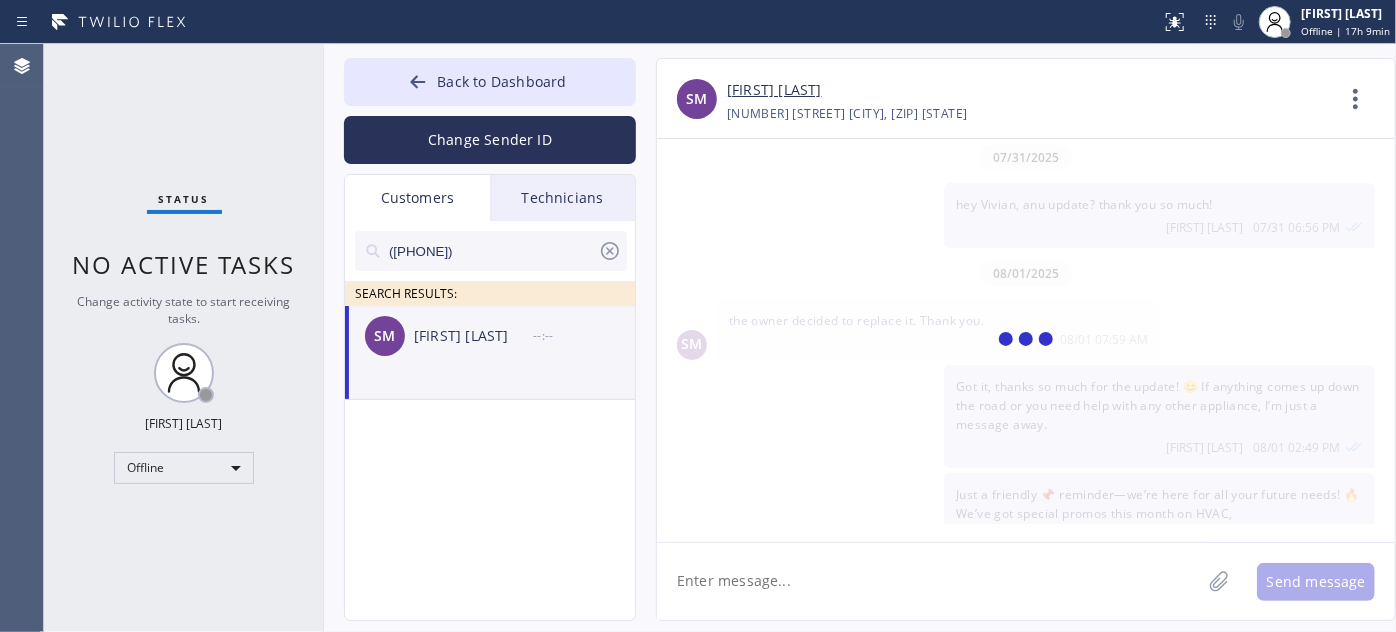 scroll, scrollTop: 0, scrollLeft: 0, axis: both 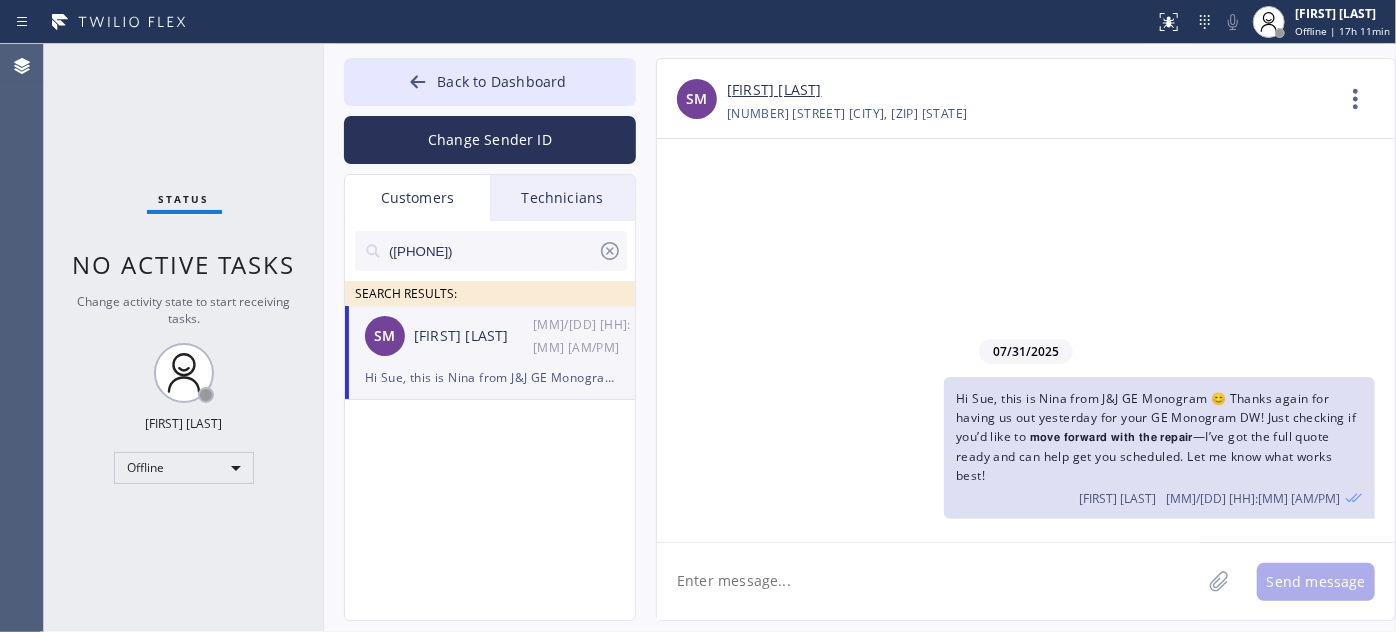 paste on "Hi [FIRST] 👋 this is [FIRST] from [BRAND]. I’ve got the full quote ready for your [BRAND] Washer, and I’d be happy to help get you scheduled if you’re ready to move forward. Let me know what works best for you—I’m here if you have any questions! 🙏" 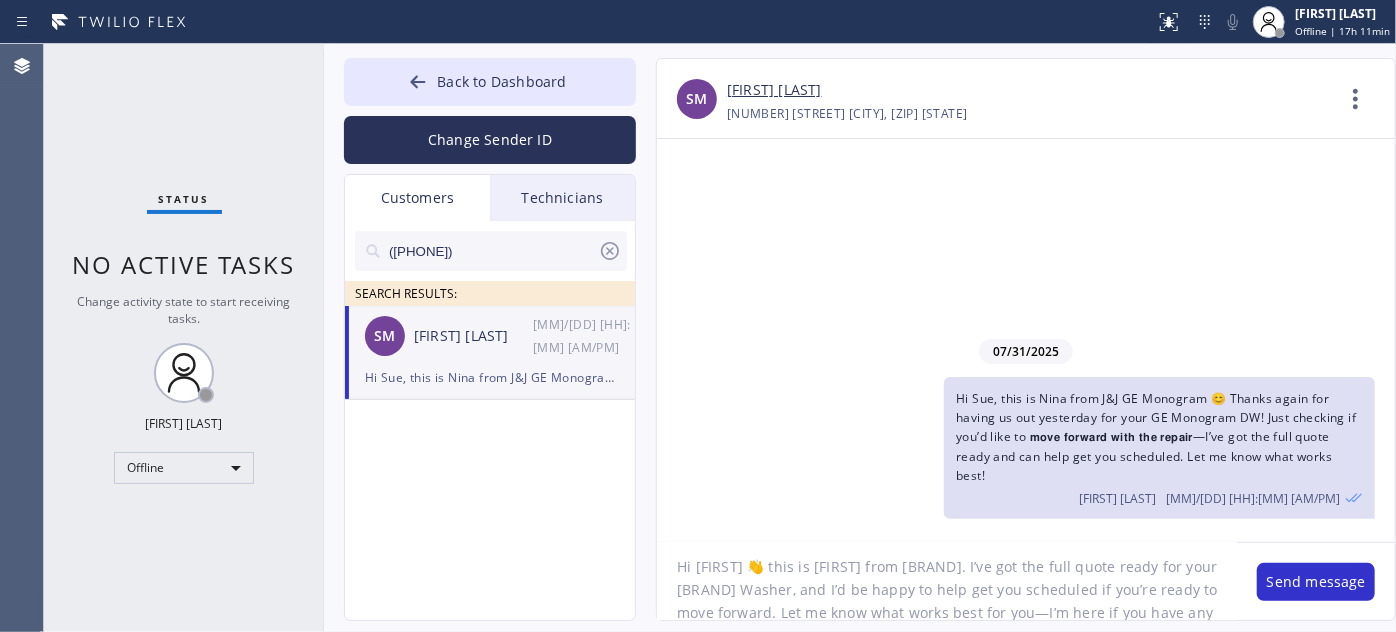 scroll, scrollTop: 0, scrollLeft: 0, axis: both 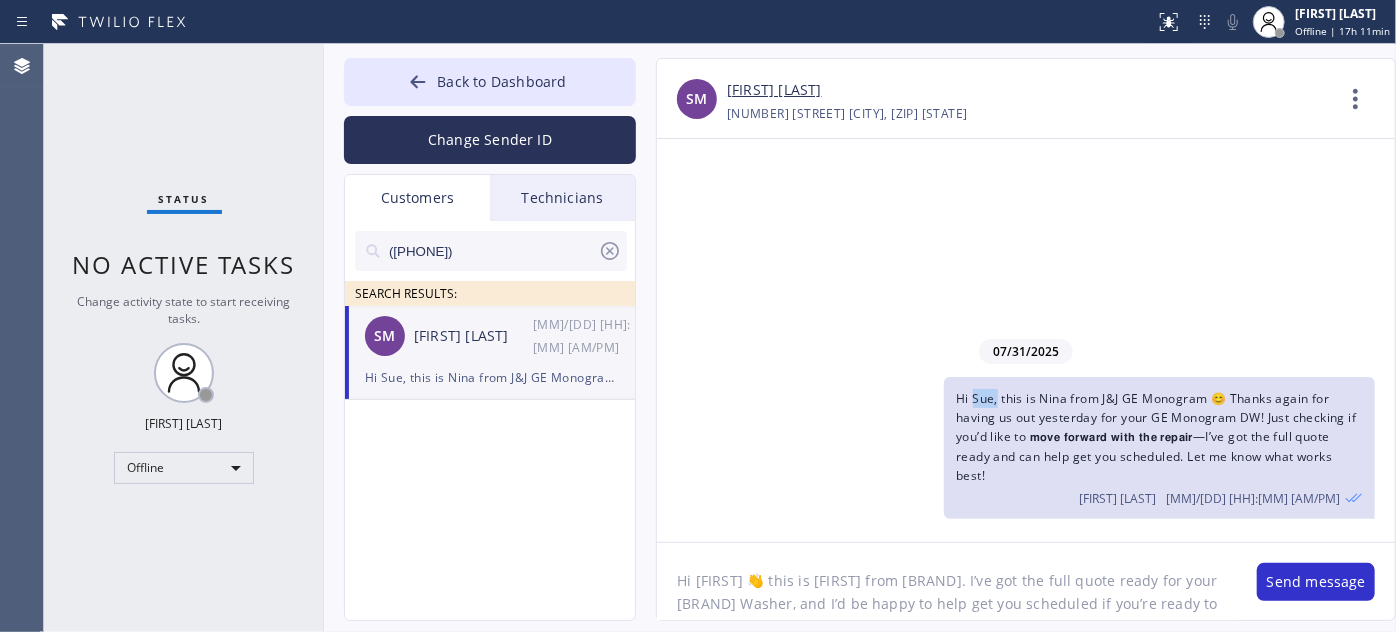 drag, startPoint x: 972, startPoint y: 392, endPoint x: 996, endPoint y: 394, distance: 24.083189 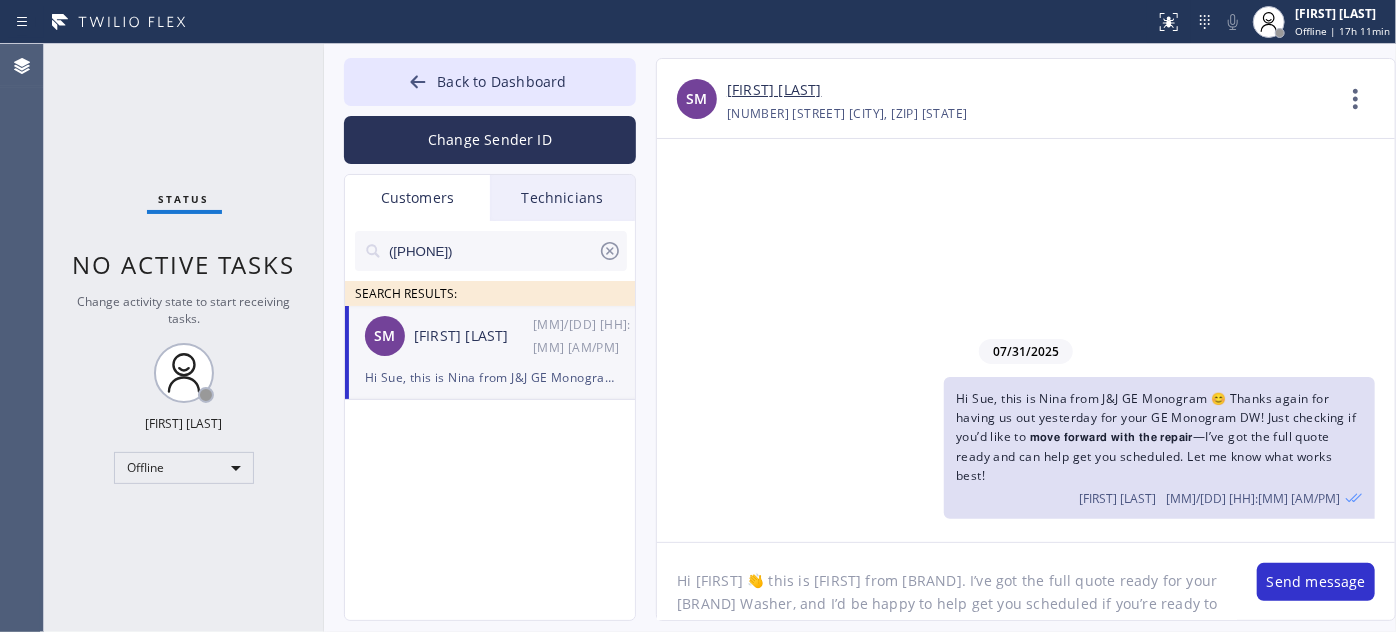 drag, startPoint x: 692, startPoint y: 580, endPoint x: 735, endPoint y: 578, distance: 43.046486 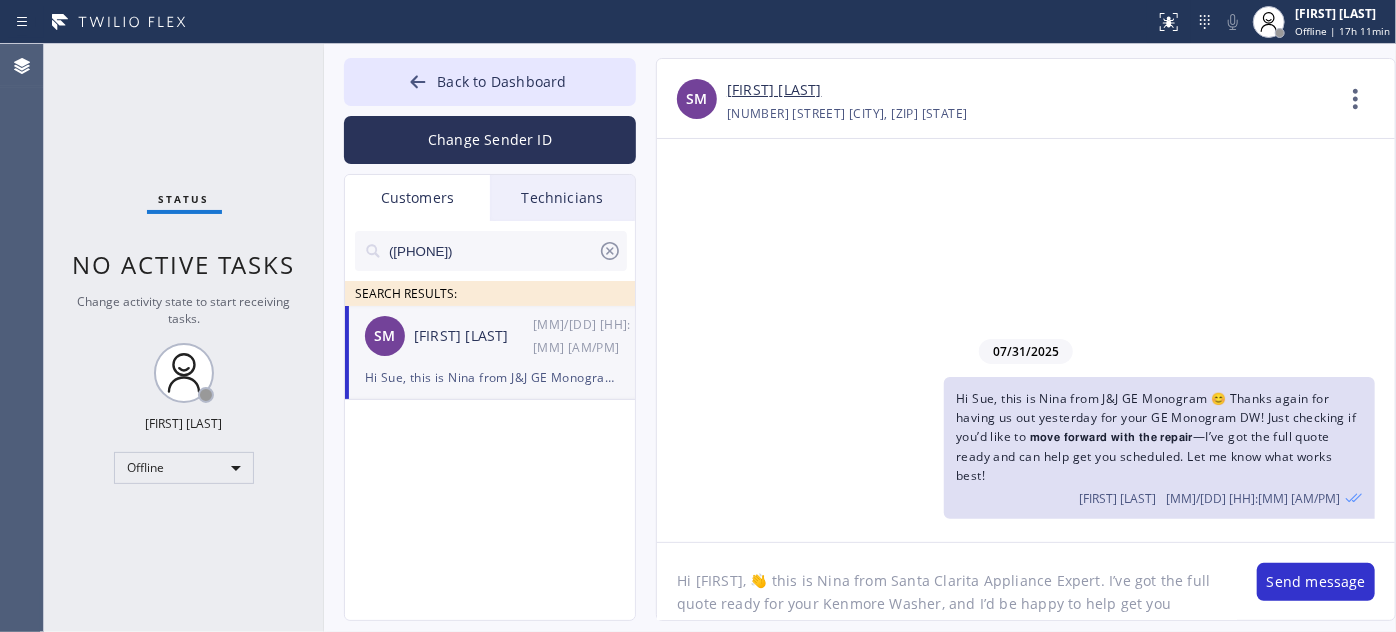 click on "Hi [FIRST], 👋 this is Nina from Santa Clarita Appliance Expert. I’ve got the full quote ready for your Kenmore Washer, and I’d be happy to help get you scheduled if you’re ready to move forward. Let me know what works best for you—I’m here if you have any questions! 🙏" 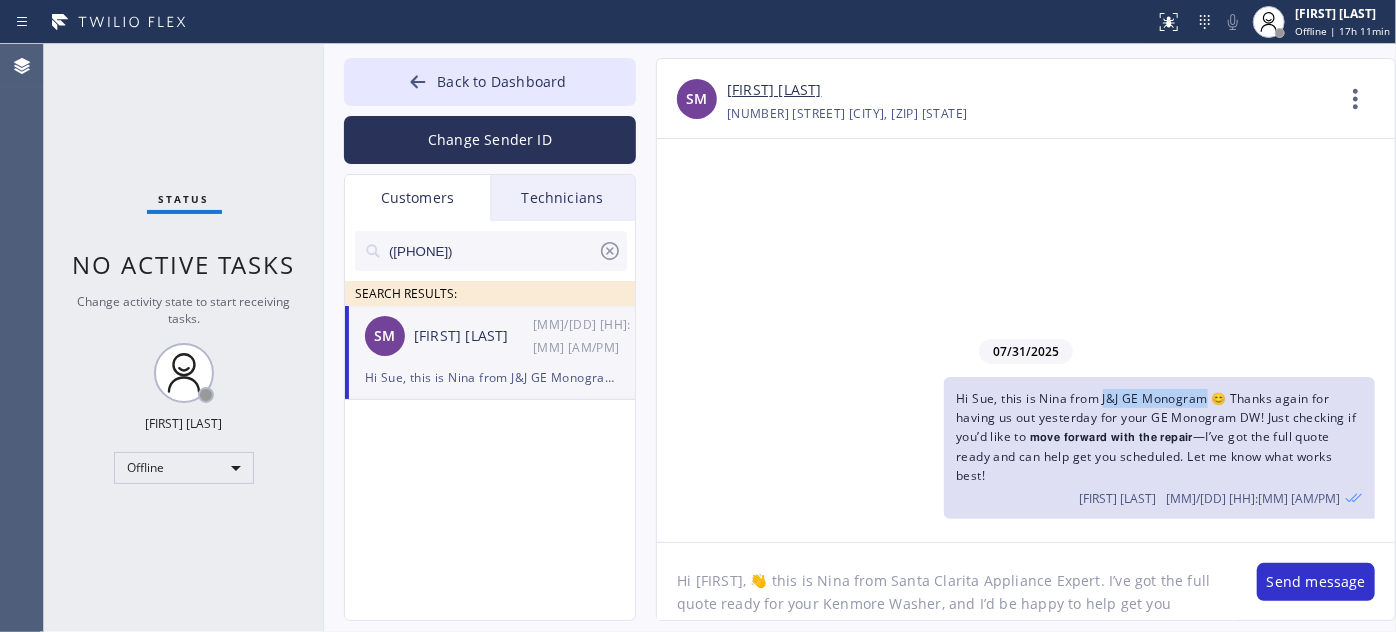drag, startPoint x: 1102, startPoint y: 397, endPoint x: 1204, endPoint y: 396, distance: 102.0049 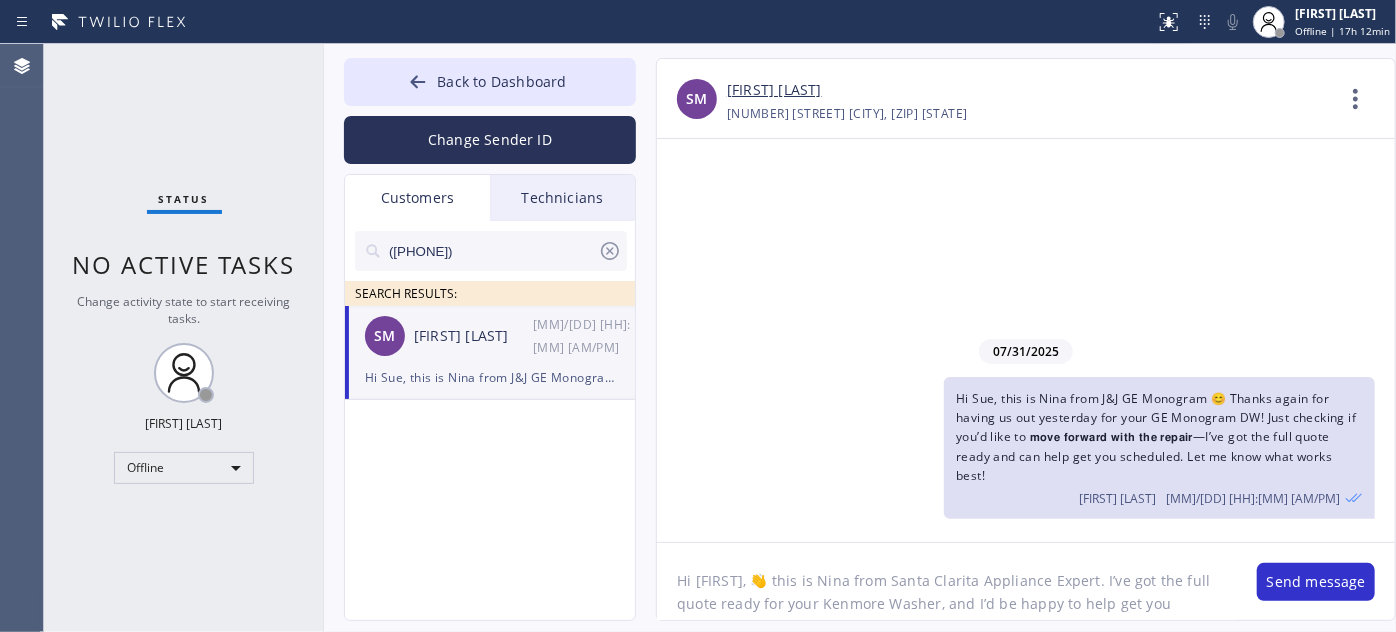 drag, startPoint x: 863, startPoint y: 580, endPoint x: 1064, endPoint y: 579, distance: 201.00249 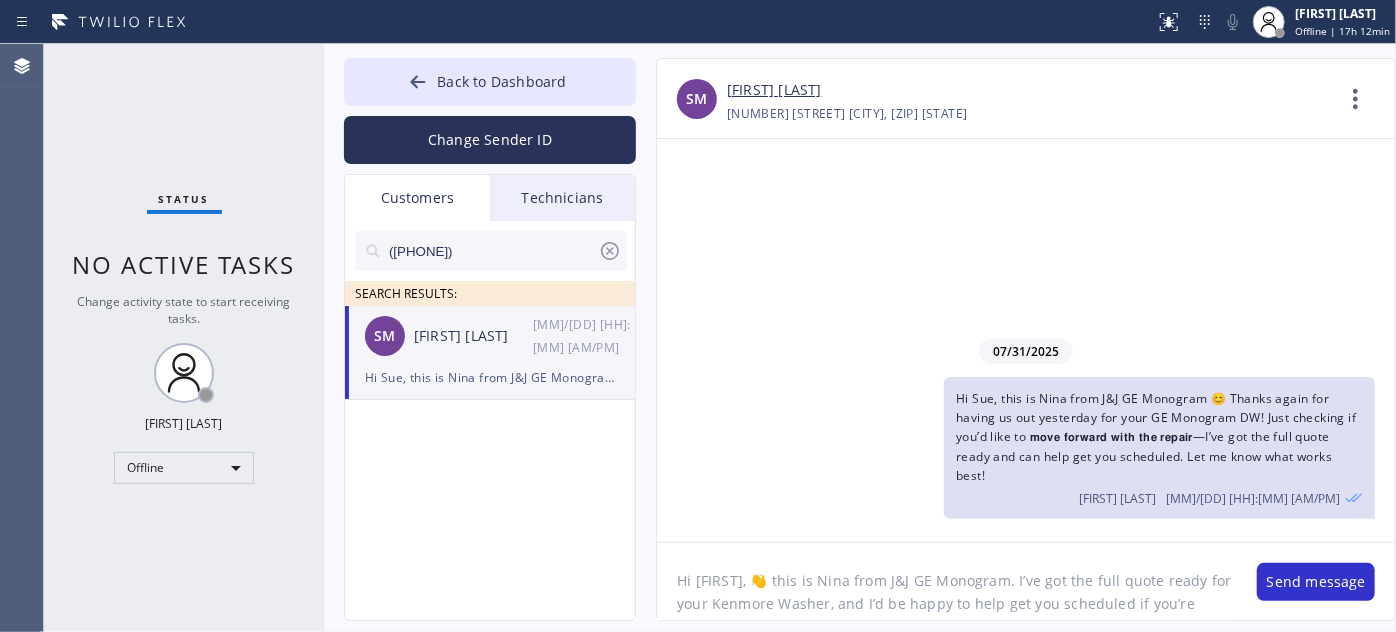 scroll, scrollTop: 41, scrollLeft: 0, axis: vertical 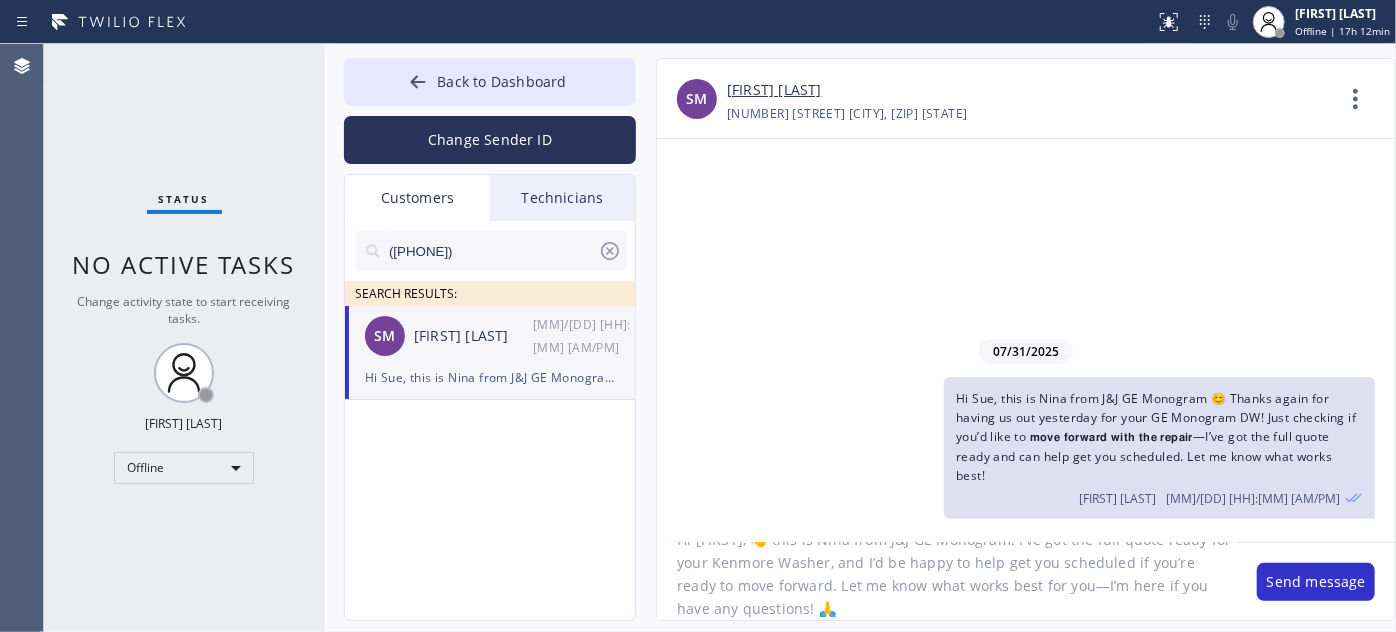 drag, startPoint x: 714, startPoint y: 563, endPoint x: 825, endPoint y: 564, distance: 111.0045 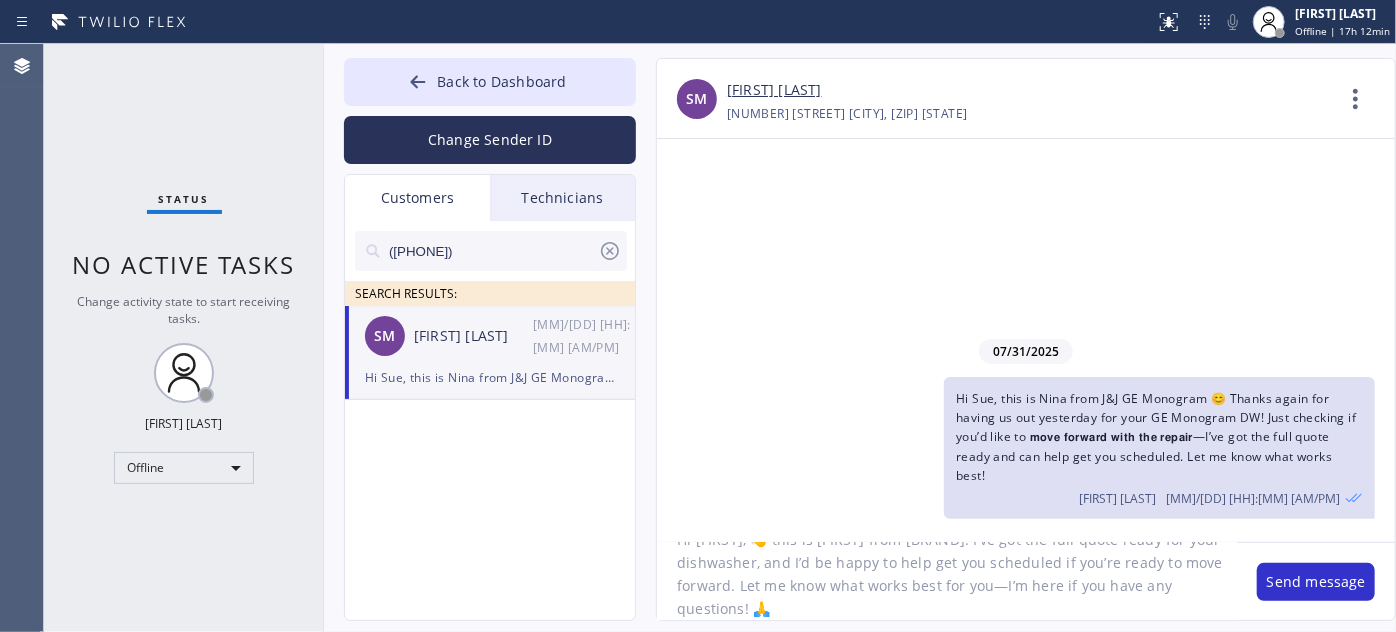 click on "Hi [FIRST], 👋 this is [FIRST] from [BRAND]. I’ve got the full quote ready for your dishwasher, and I’d be happy to help get you scheduled if you’re ready to move forward. Let me know what works best for you—I’m here if you have any questions! 🙏" 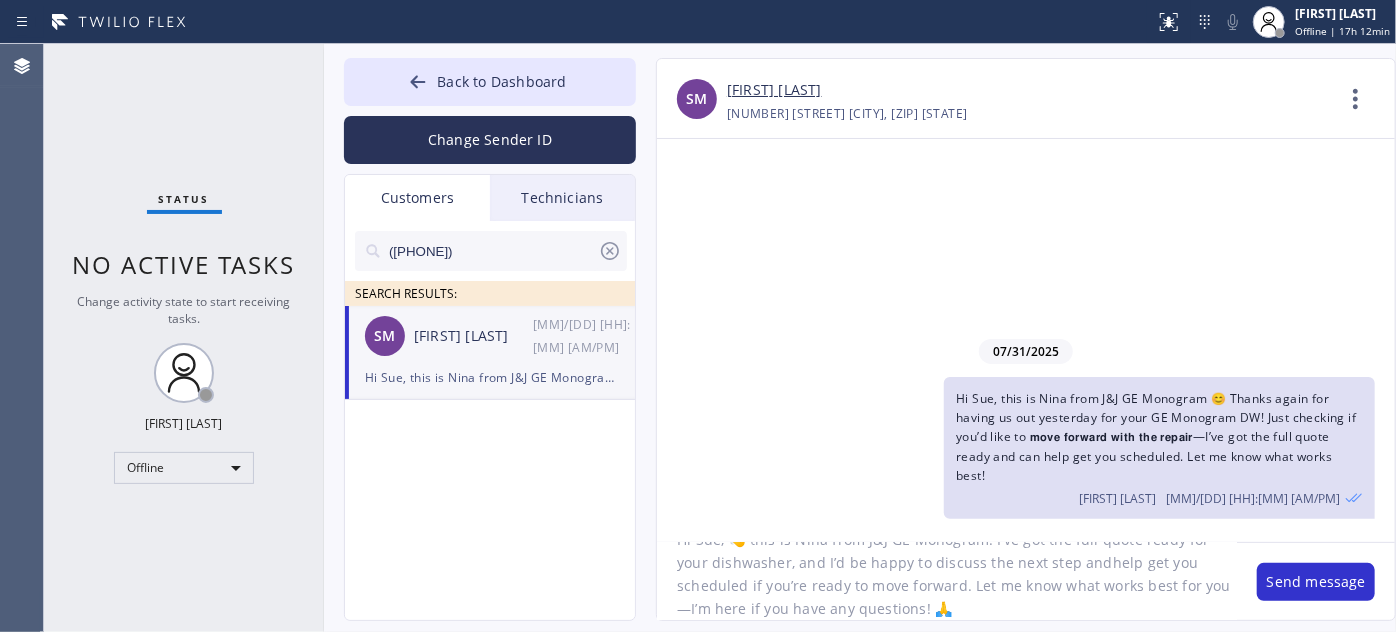 type on "Hi [FIRST], 👋 this is Nina from J&J GE Monogram. I’ve got the full quote ready for your dishwasher, and I’d be happy to discuss the next step and help get you scheduled if you’re ready to move forward. Let me know what works best for you—I’m here if you have any questions! 🙏" 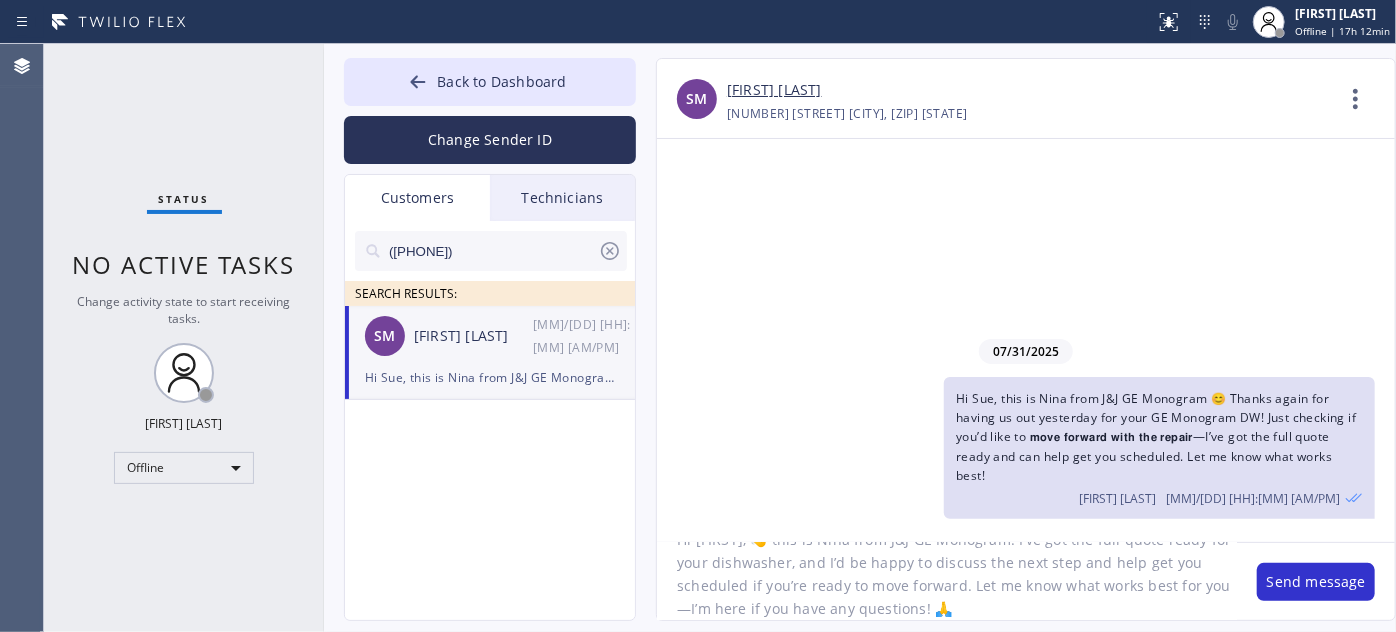 scroll, scrollTop: 0, scrollLeft: 0, axis: both 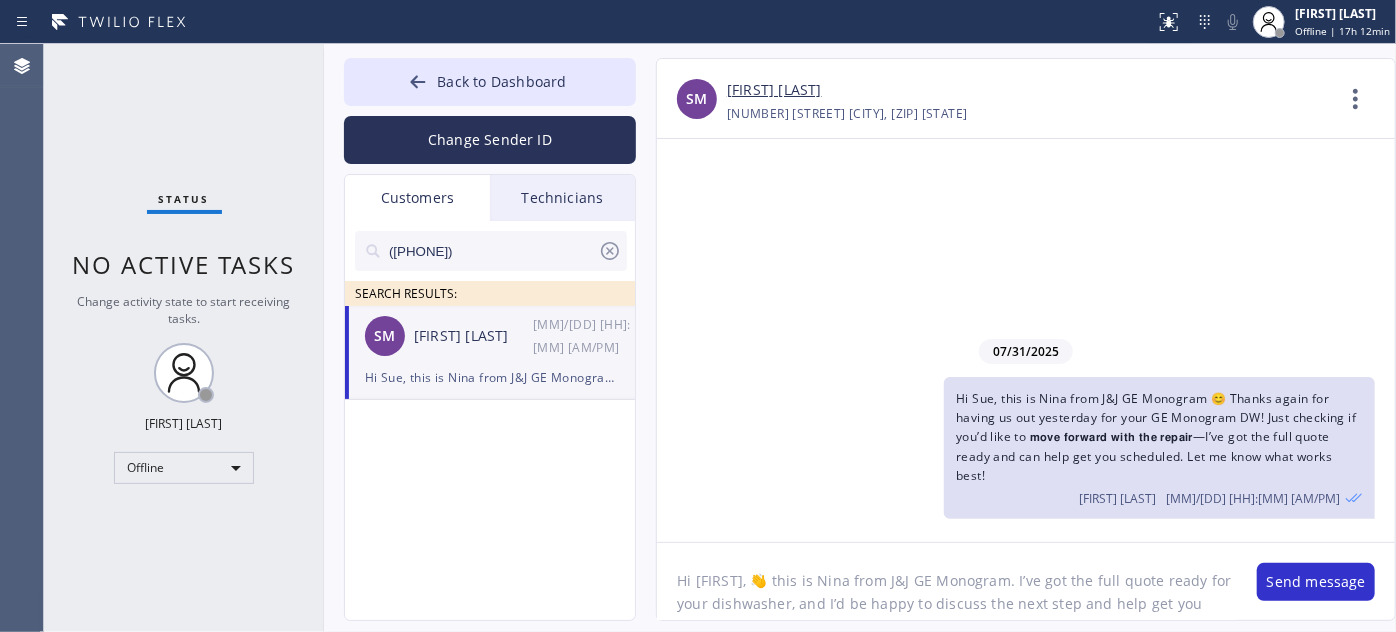 drag, startPoint x: 967, startPoint y: 610, endPoint x: 664, endPoint y: 538, distance: 311.43698 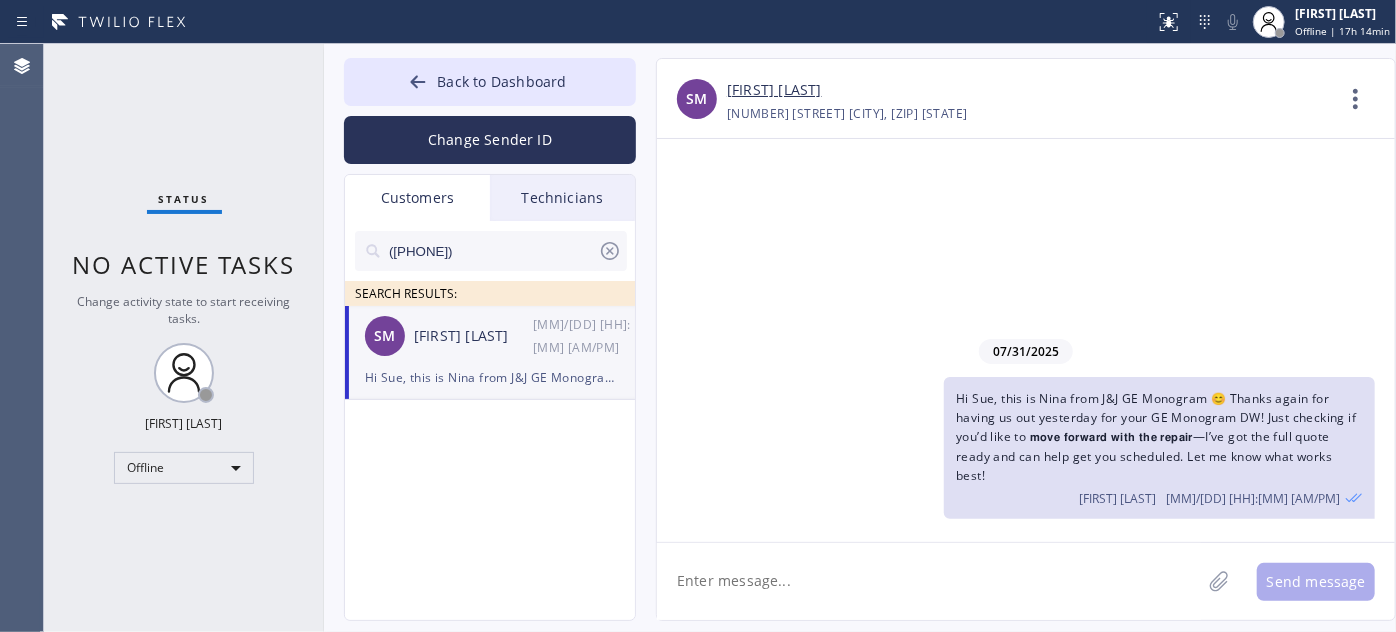paste on "Hi Sue 👋 This is Nina from J&J GE Monogram. I have your full quote ready for the dishwasher and would be happy to go over the next steps with you. Let’s get you scheduled and move forward with the repair. Just let me know what works best—I’m here if you have any questions! 🙏" 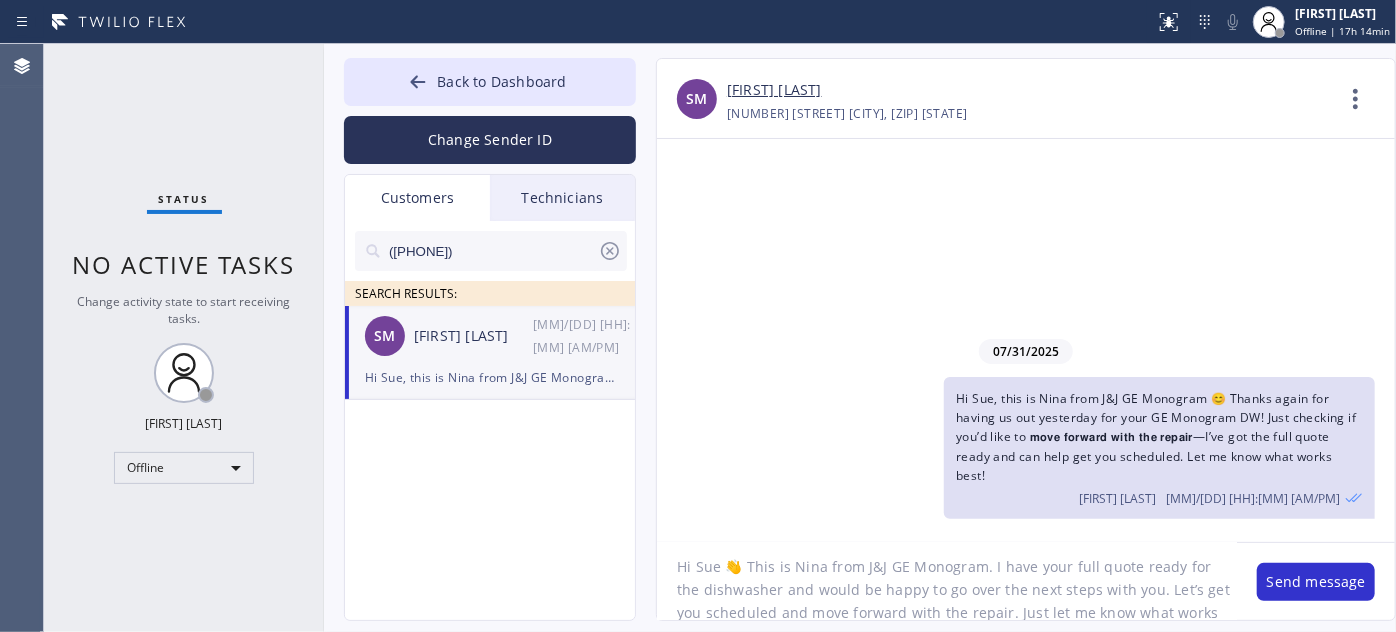 scroll, scrollTop: 0, scrollLeft: 0, axis: both 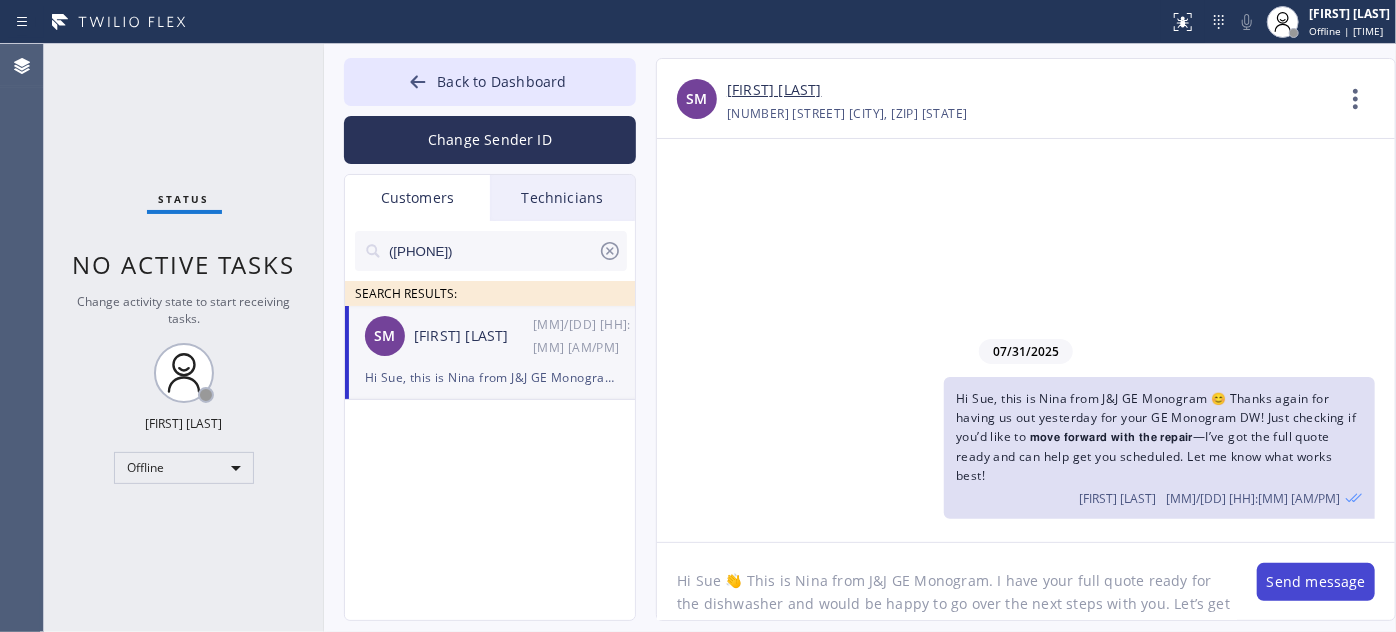 type on "Hi Sue 👋 This is Nina from J&J GE Monogram. I have your full quote ready for the dishwasher and would be happy to go over the next steps with you. Let’s get you scheduled and move forward with the repair. Just let me know what works best—I’m here if you have any questions! 🙏" 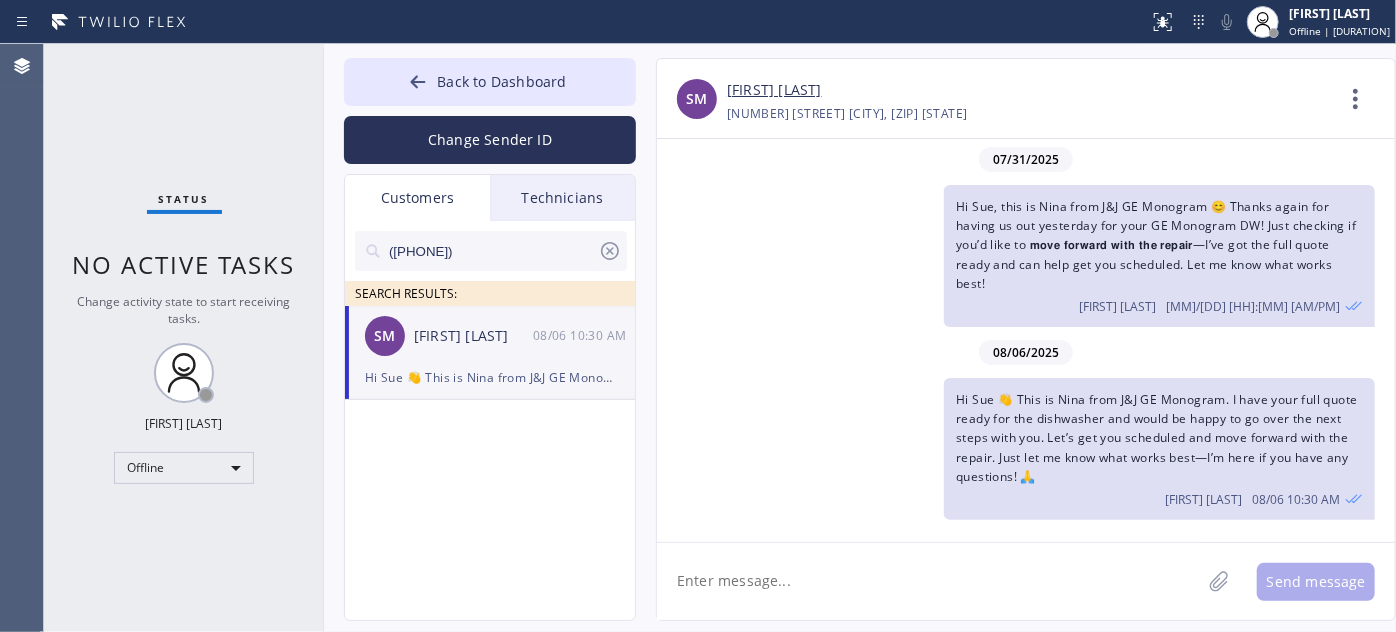 click 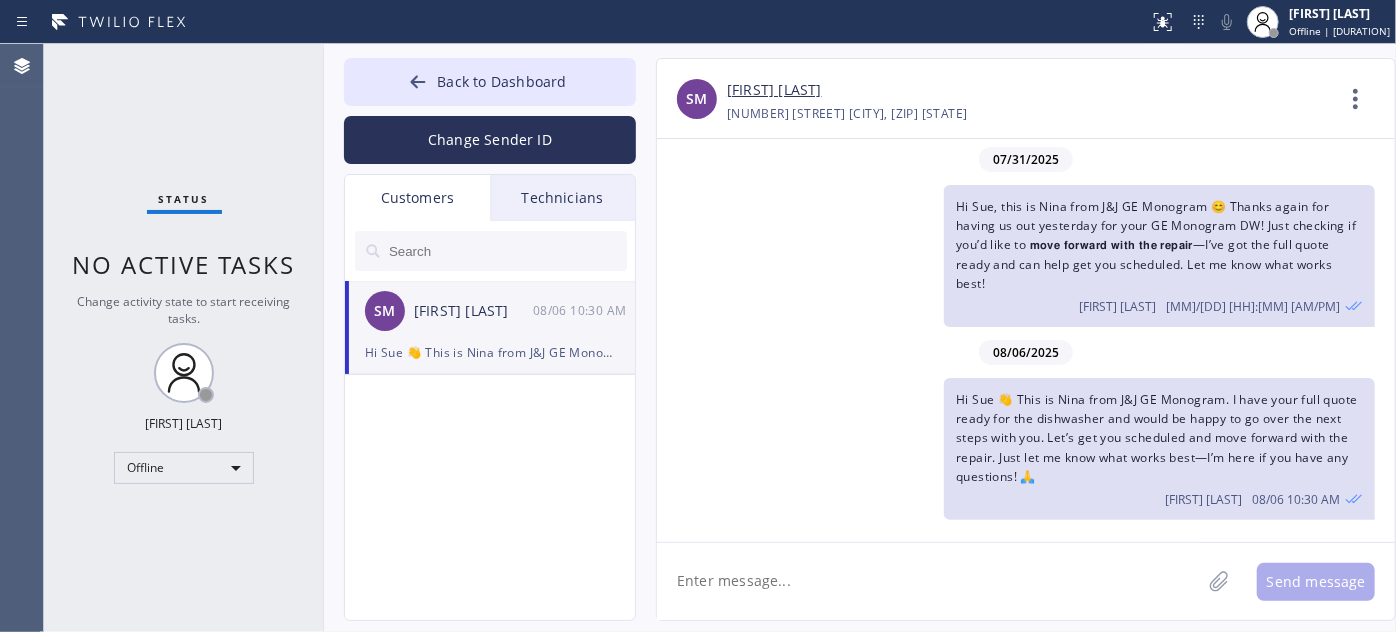 drag, startPoint x: 593, startPoint y: 207, endPoint x: 581, endPoint y: 201, distance: 13.416408 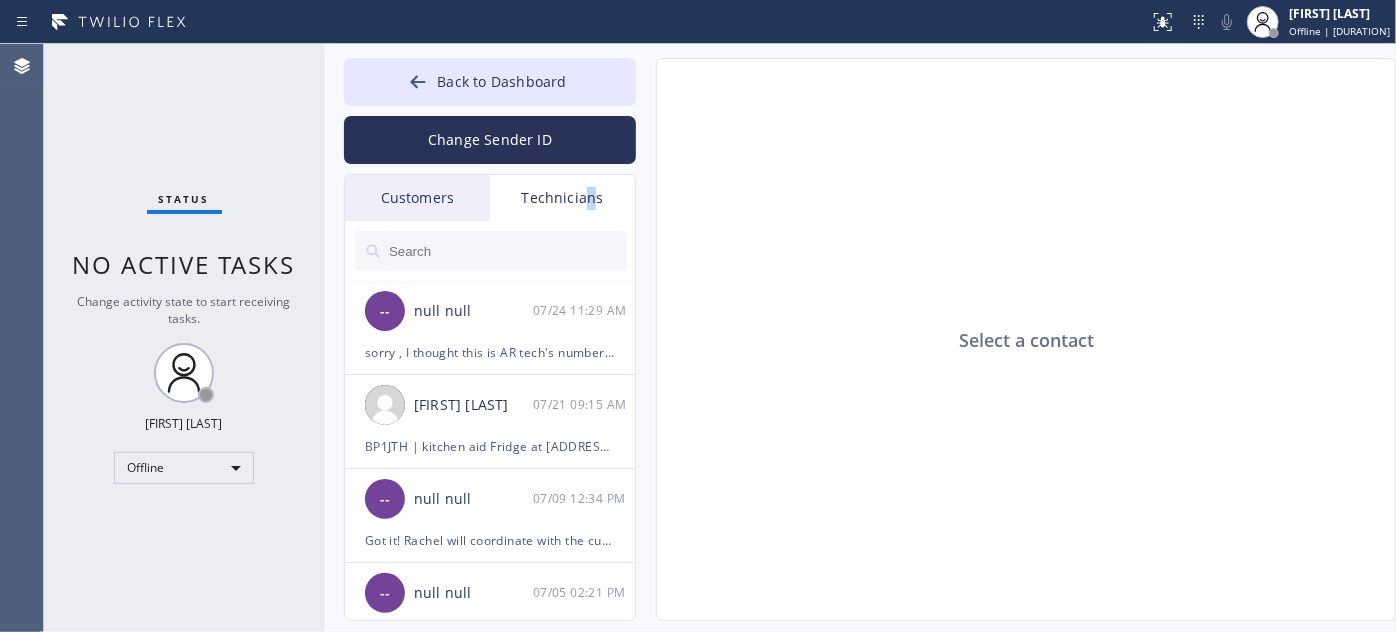 click on "Customers" at bounding box center (417, 198) 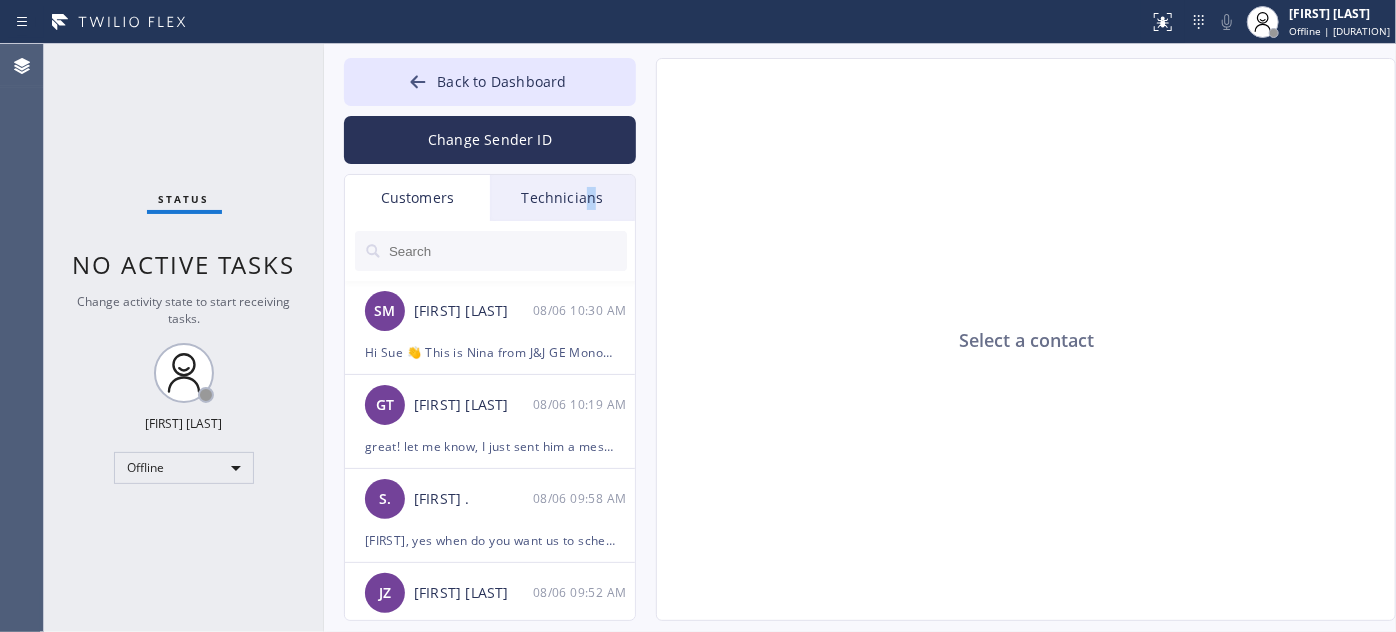 click on "Customers" at bounding box center [417, 198] 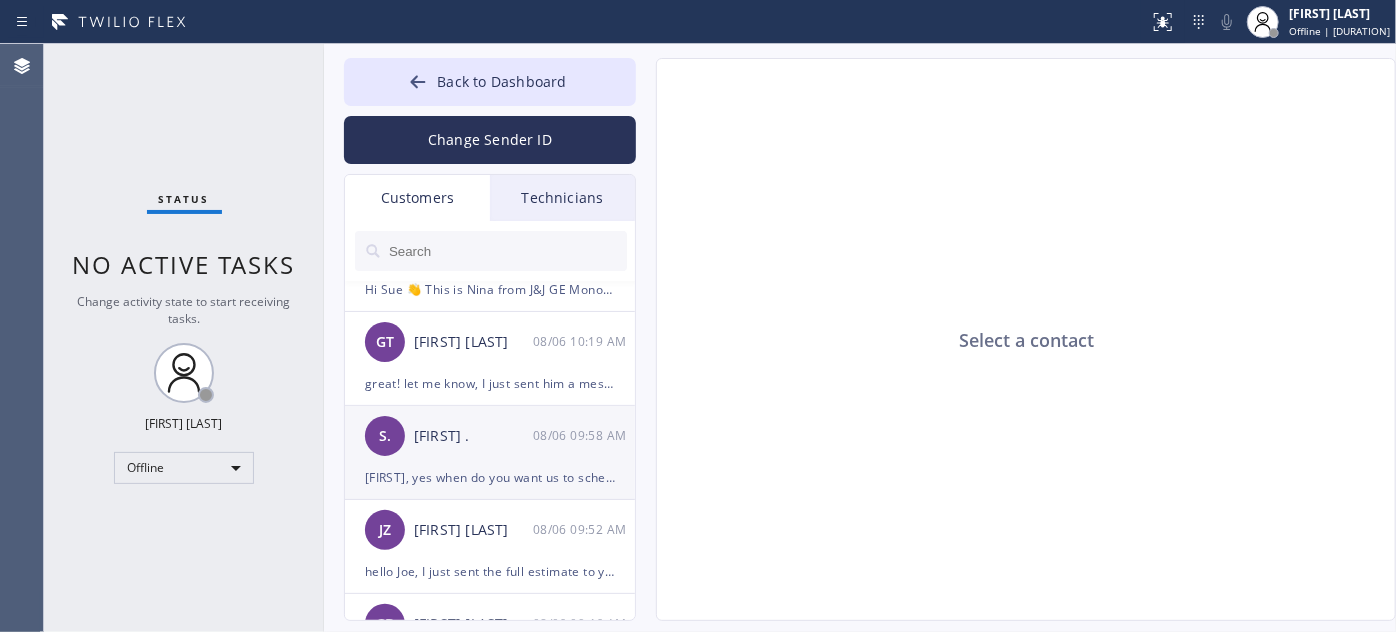 scroll, scrollTop: 90, scrollLeft: 0, axis: vertical 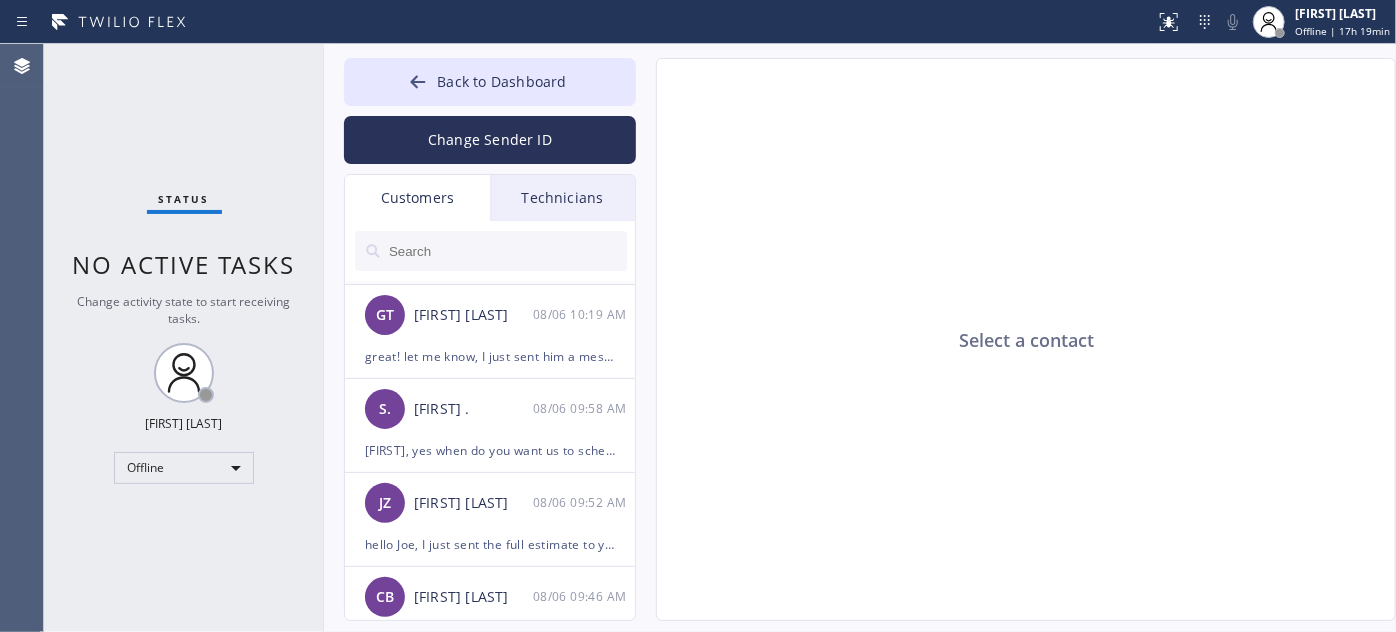 click at bounding box center (507, 251) 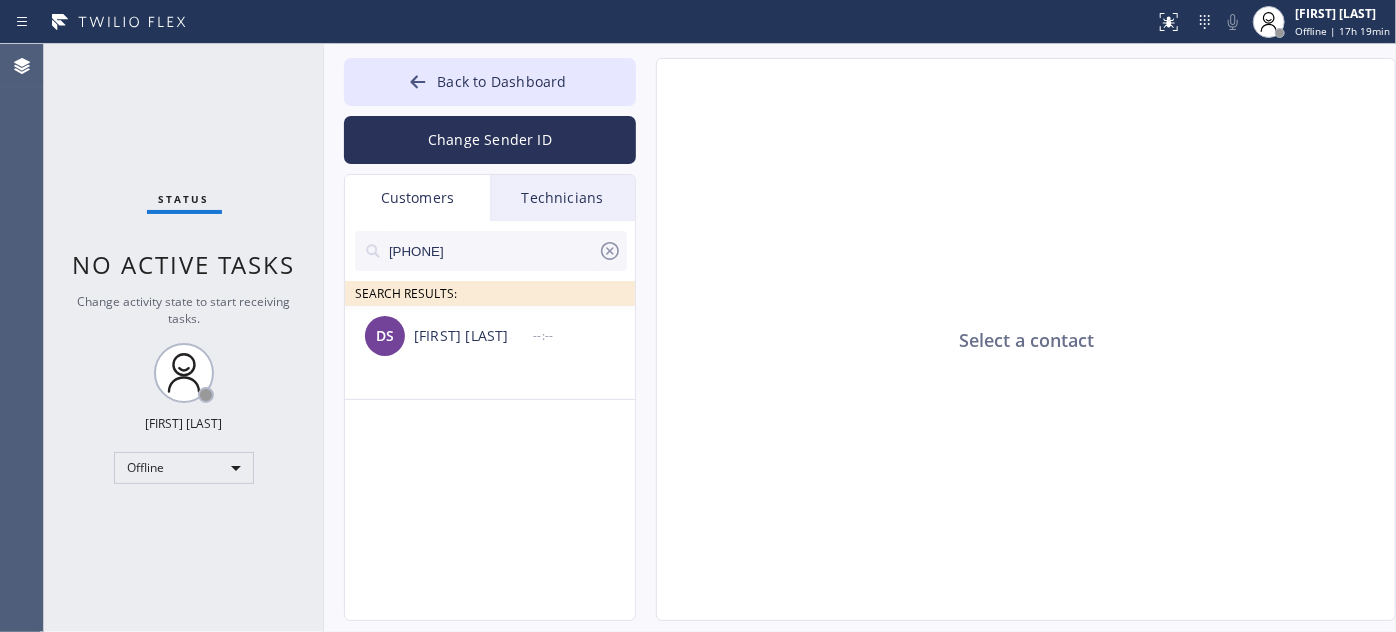 scroll, scrollTop: 0, scrollLeft: 0, axis: both 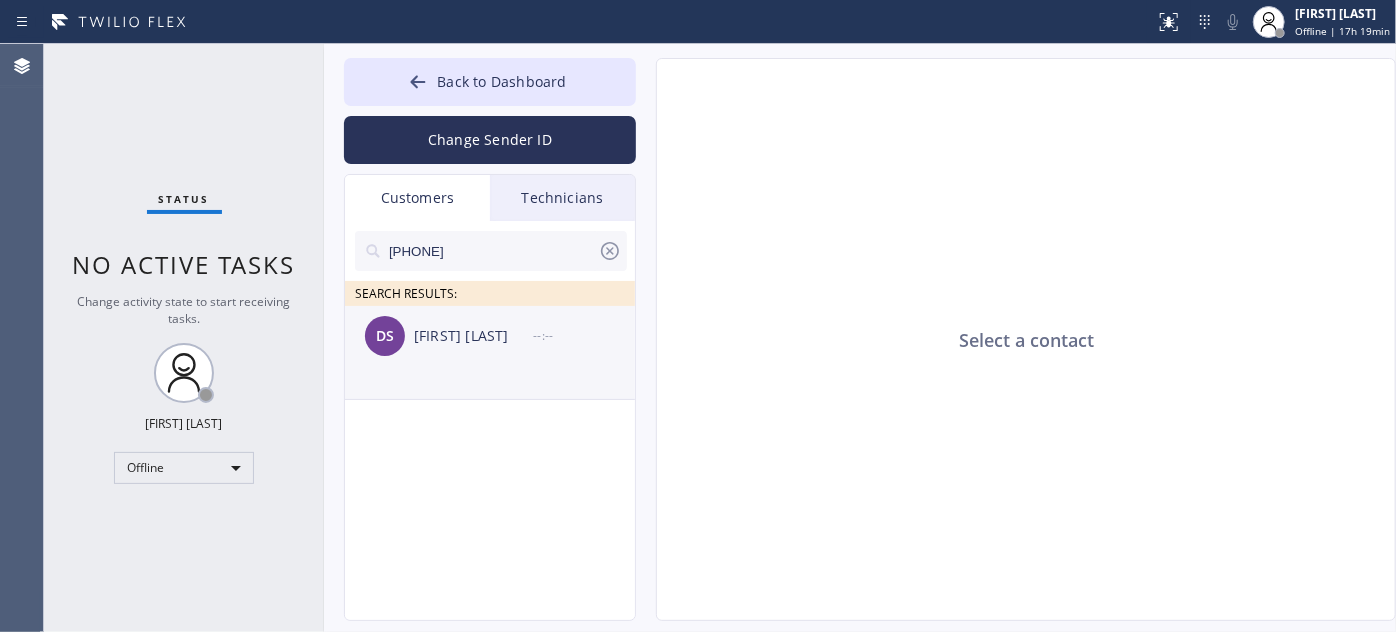 click on "[FIRST] [LAST] --:--" 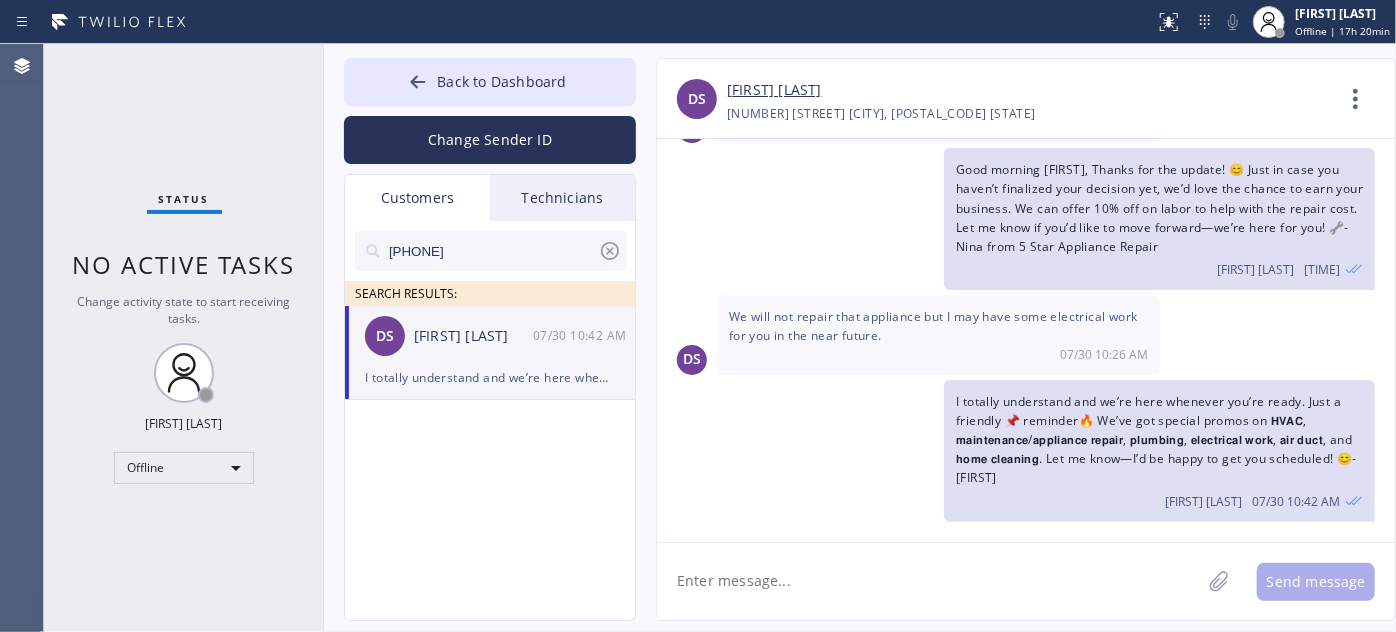 scroll, scrollTop: 294, scrollLeft: 0, axis: vertical 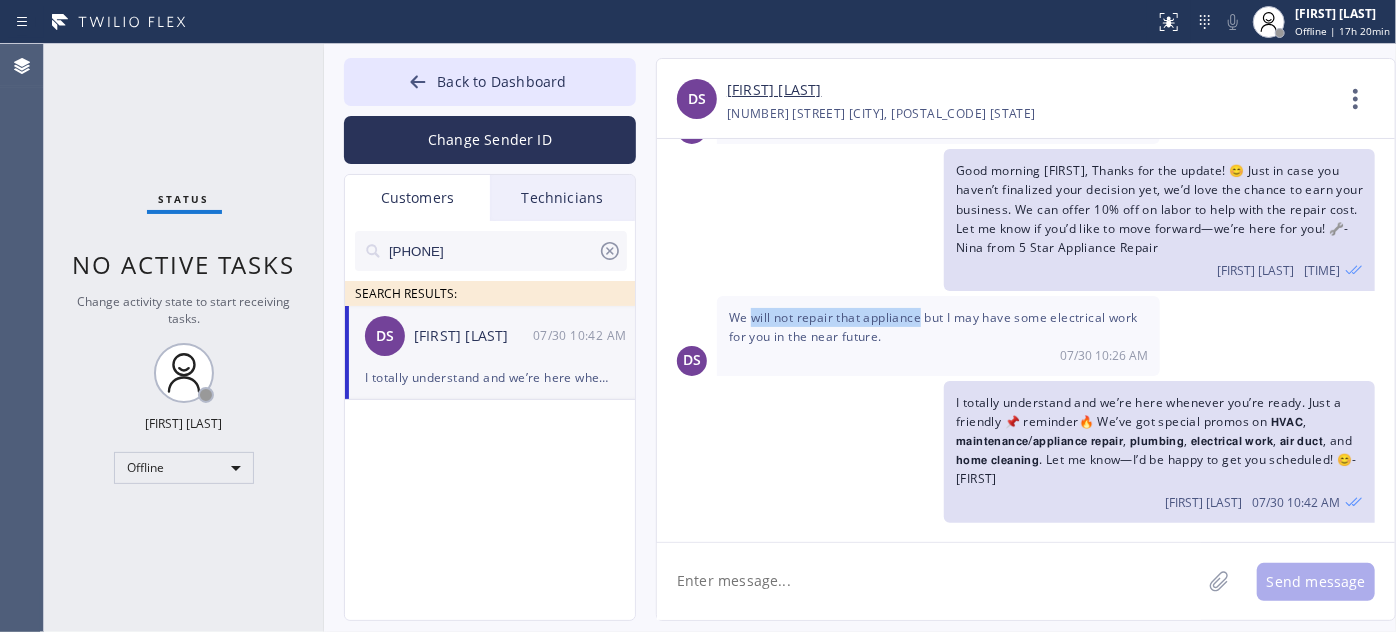 drag, startPoint x: 752, startPoint y: 312, endPoint x: 920, endPoint y: 313, distance: 168.00298 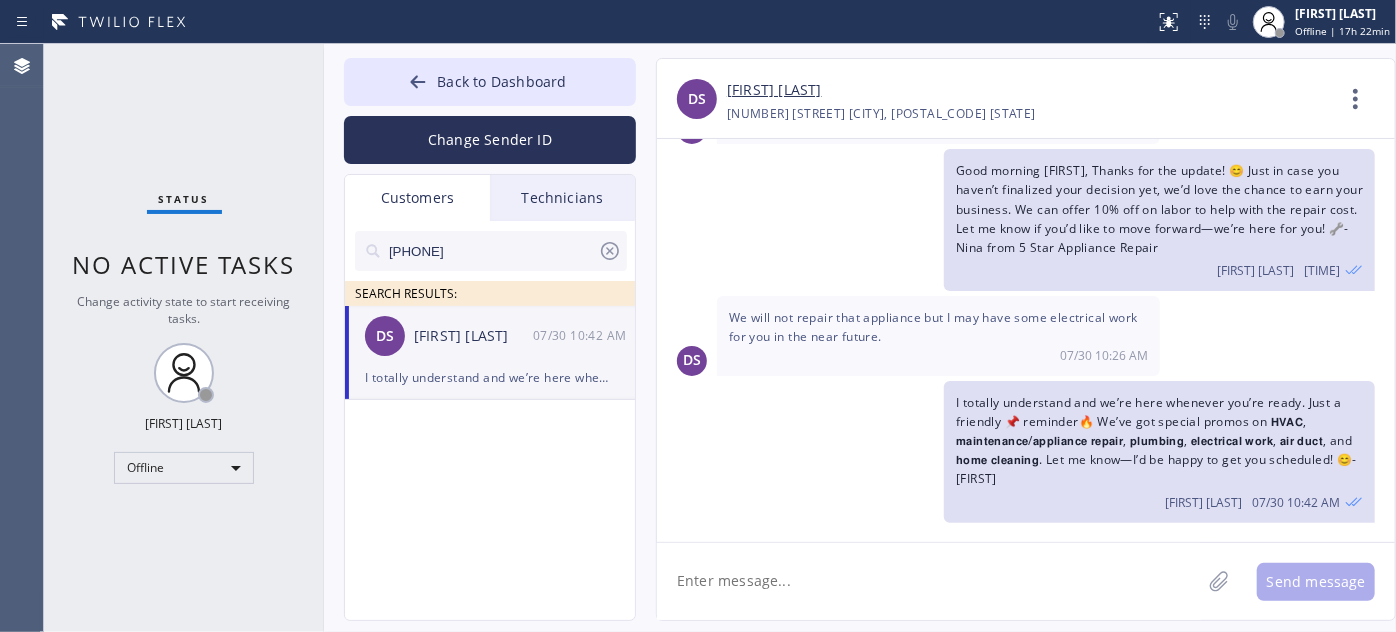 drag, startPoint x: 606, startPoint y: 251, endPoint x: 589, endPoint y: 223, distance: 32.75668 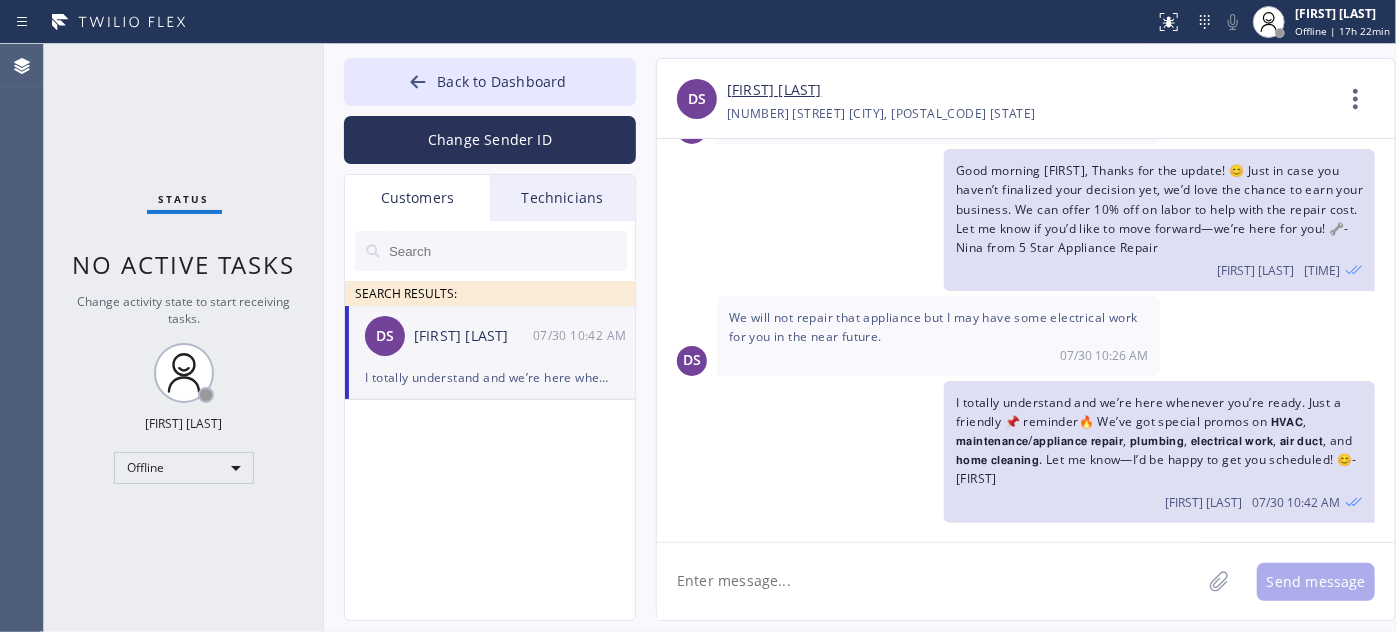 click on "Technicians" at bounding box center [562, 198] 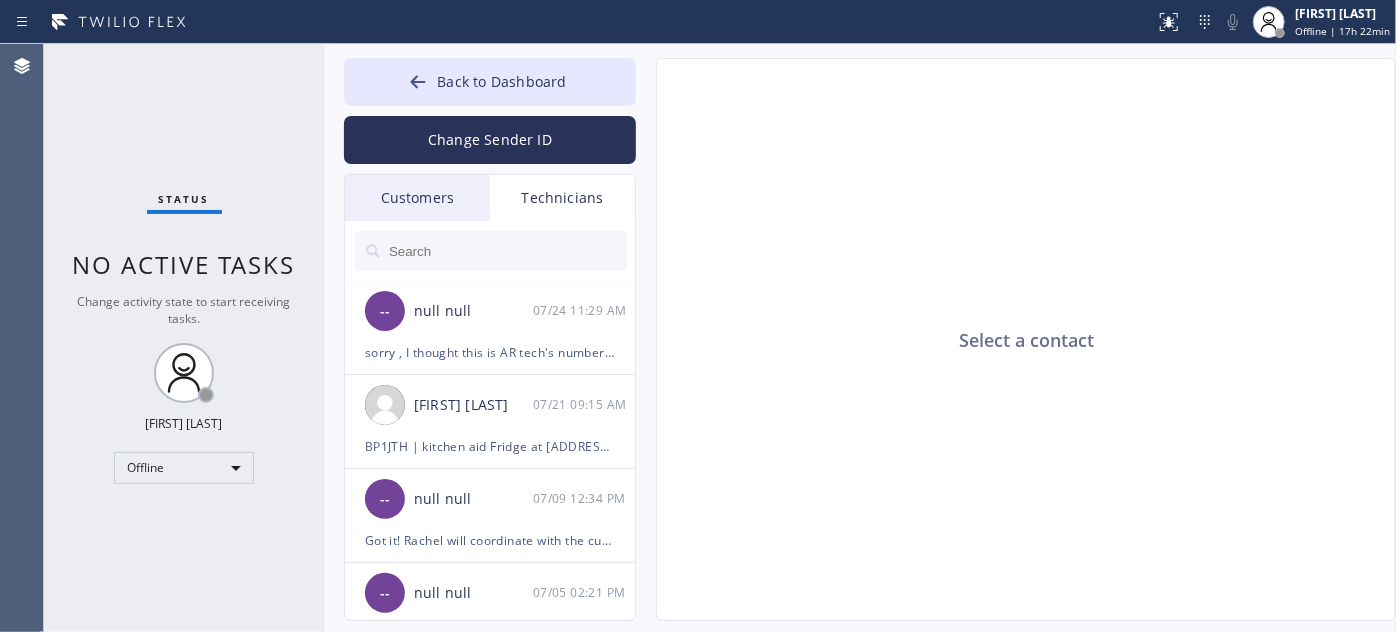 click on "Customers" at bounding box center (417, 198) 